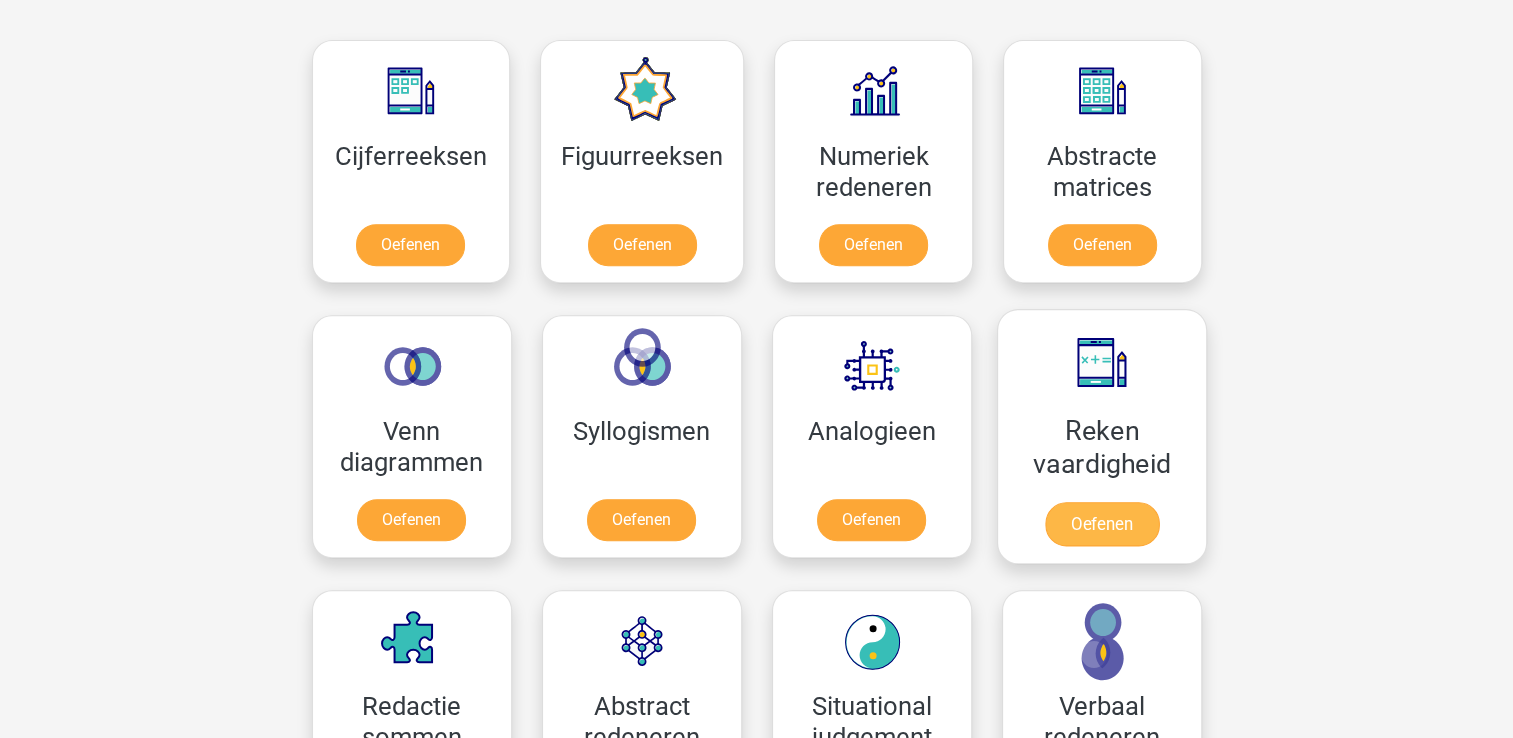 scroll, scrollTop: 900, scrollLeft: 0, axis: vertical 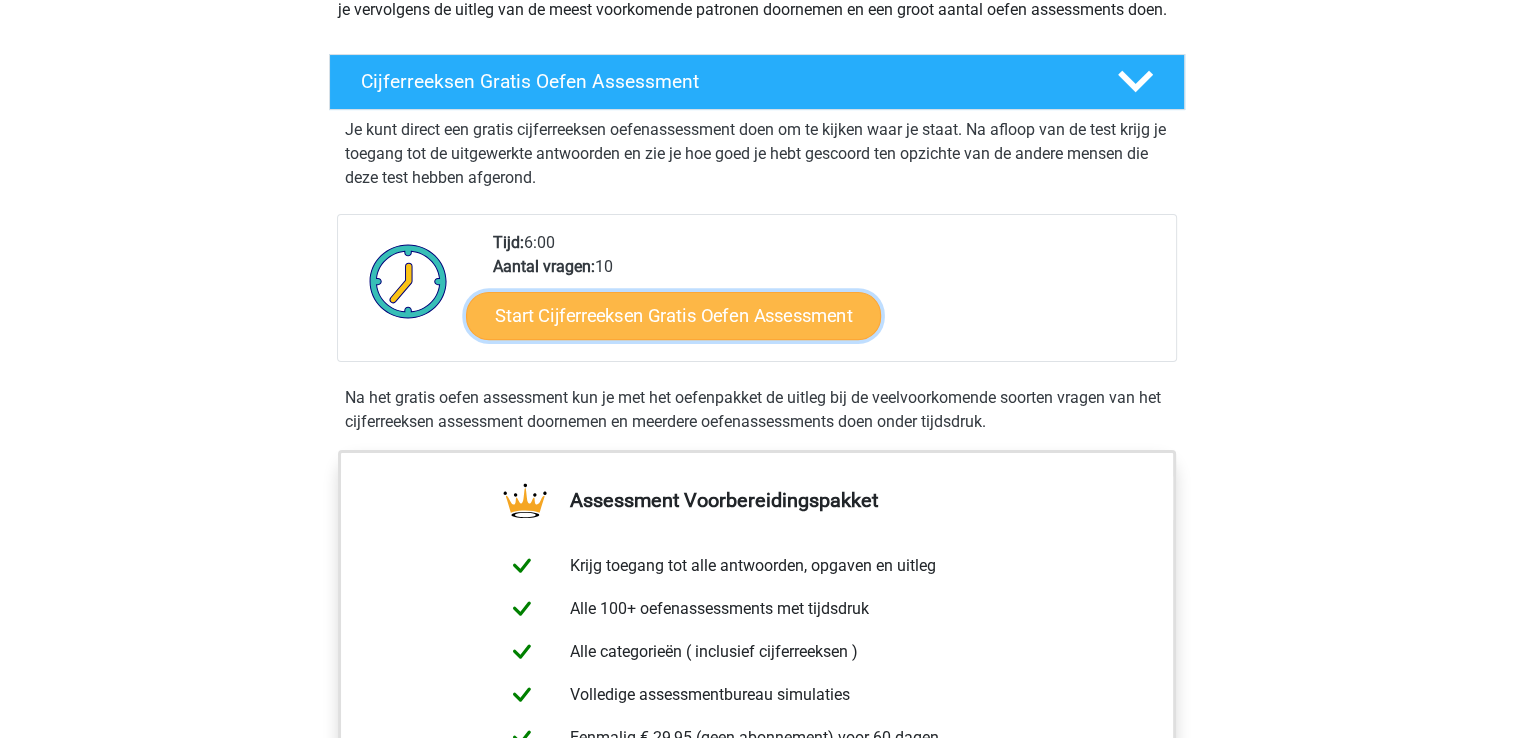 click on "Start Cijferreeksen
Gratis Oefen Assessment" at bounding box center [673, 315] 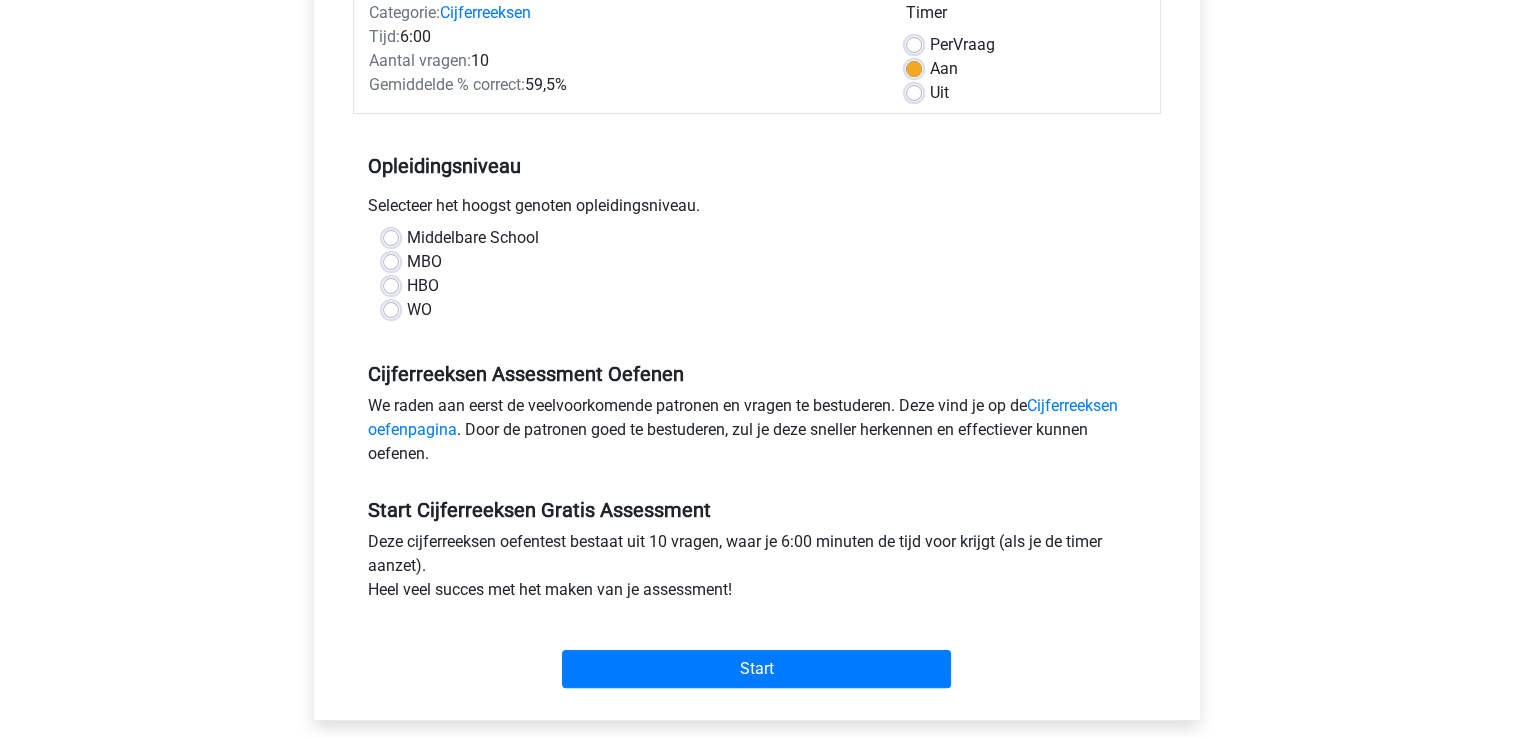 scroll, scrollTop: 300, scrollLeft: 0, axis: vertical 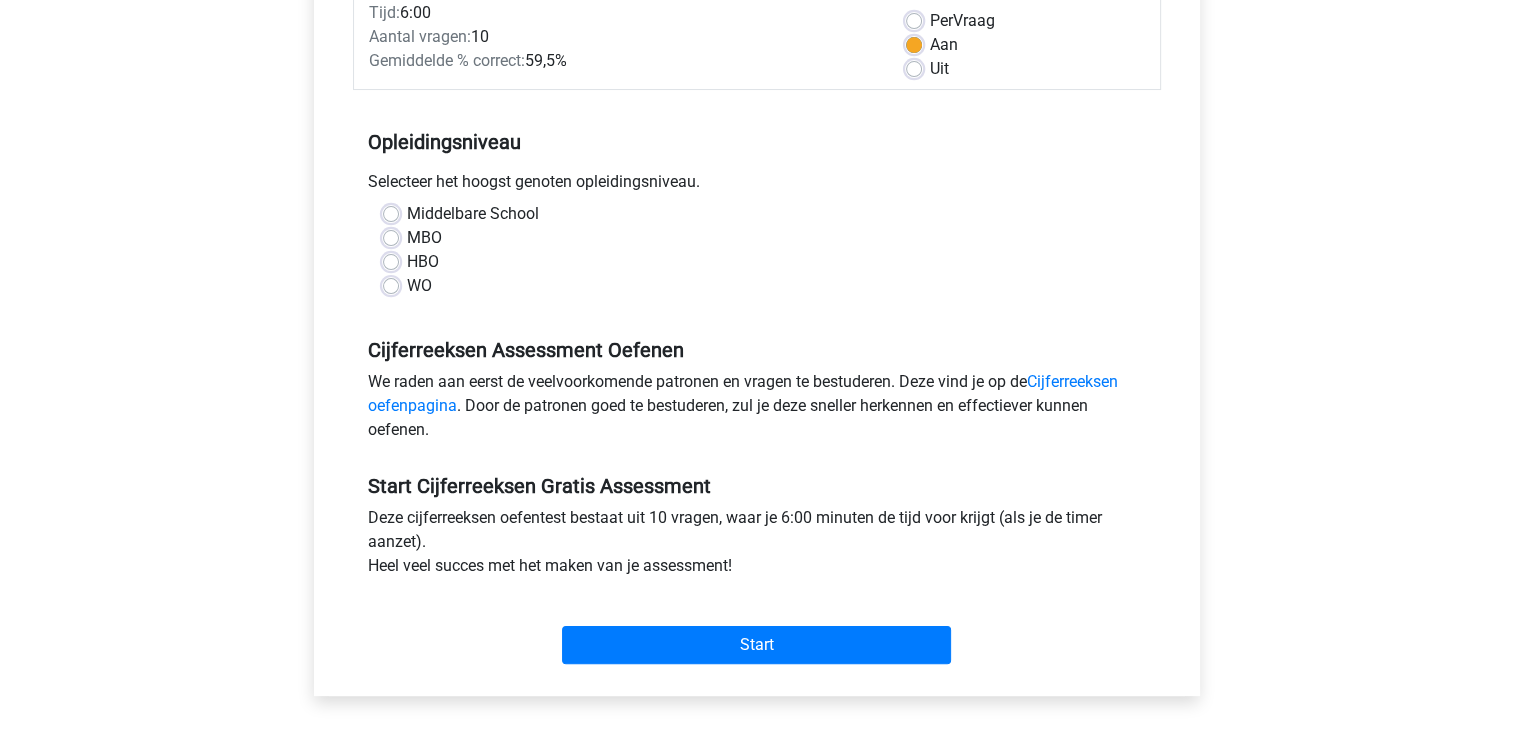 click on "WO" at bounding box center [419, 286] 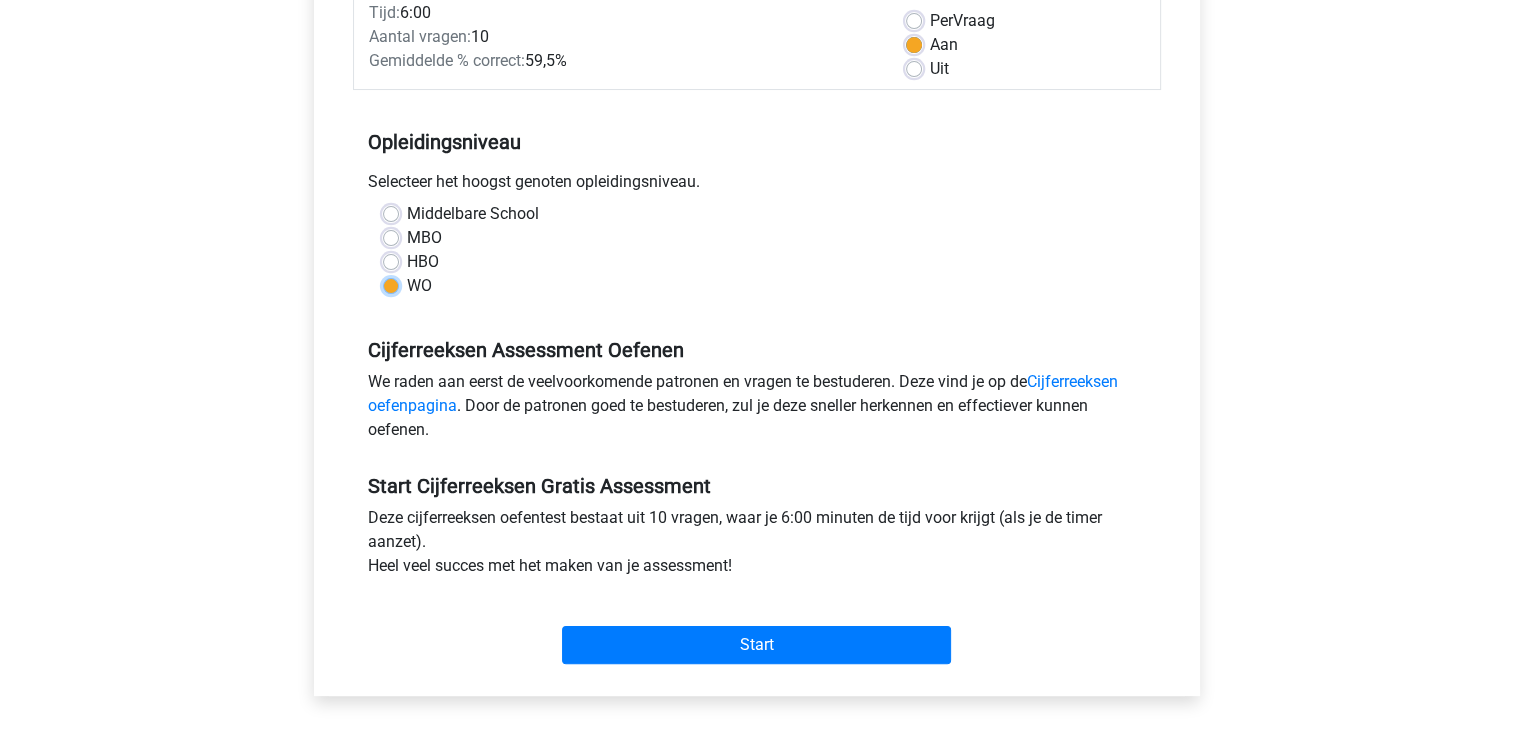 click on "WO" at bounding box center [391, 284] 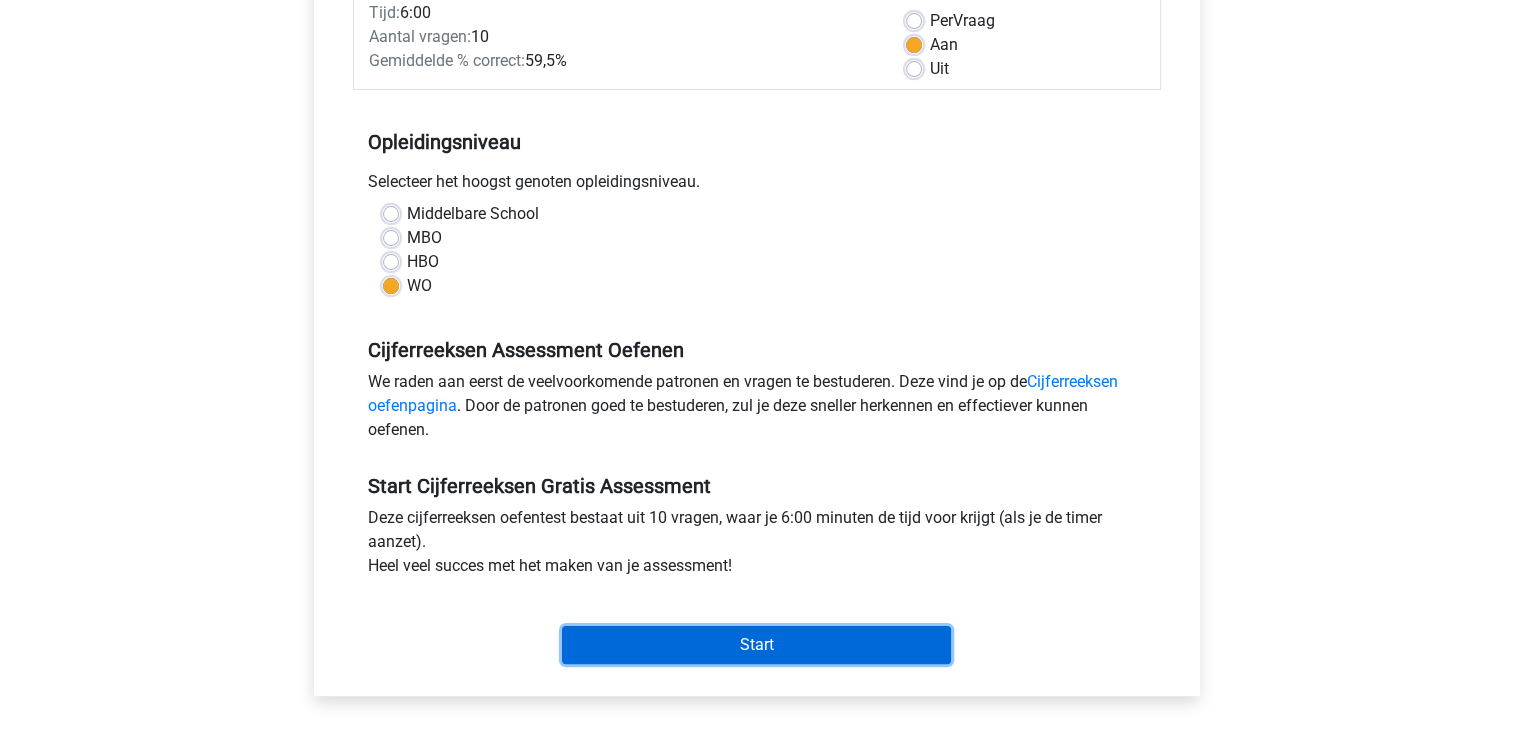 click on "Start" at bounding box center (756, 645) 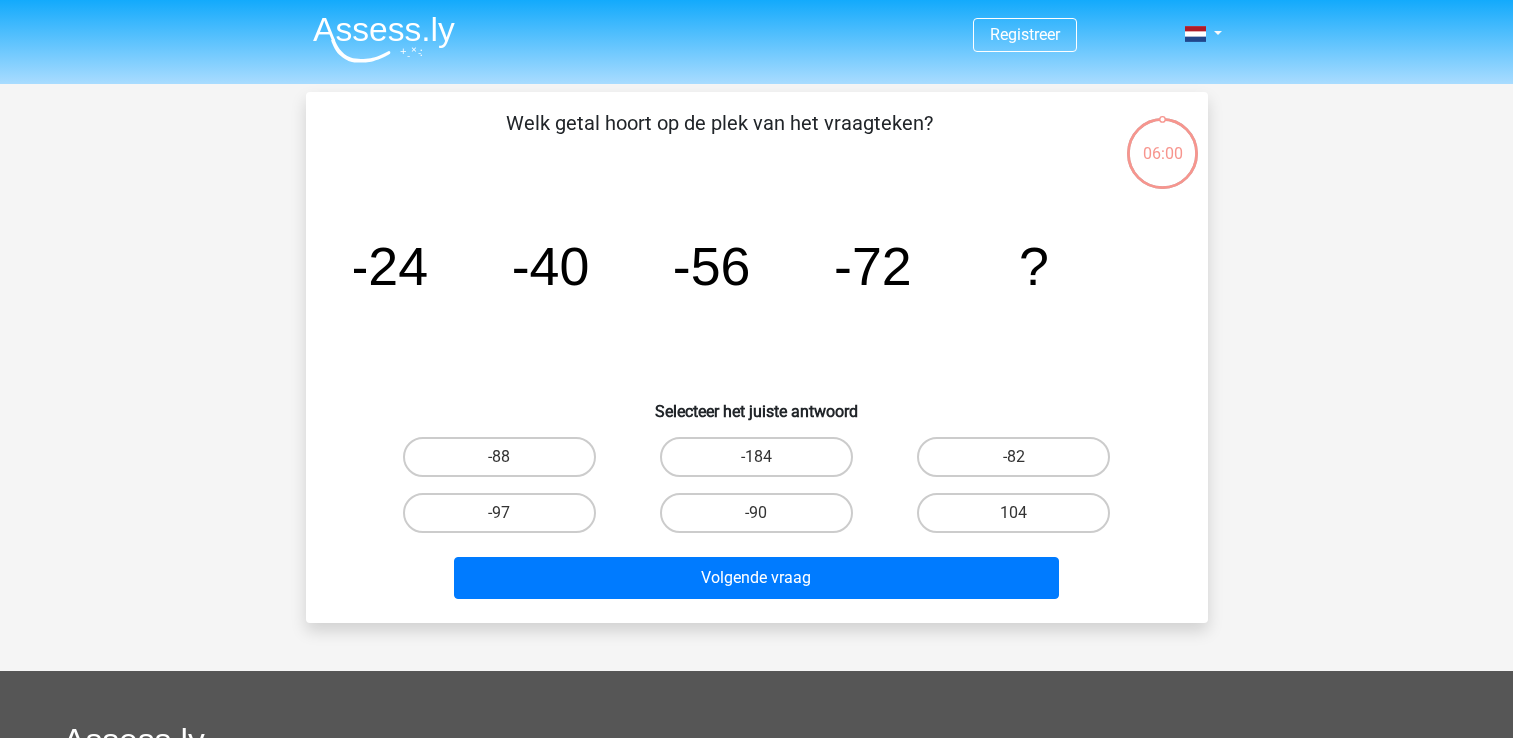 scroll, scrollTop: 0, scrollLeft: 0, axis: both 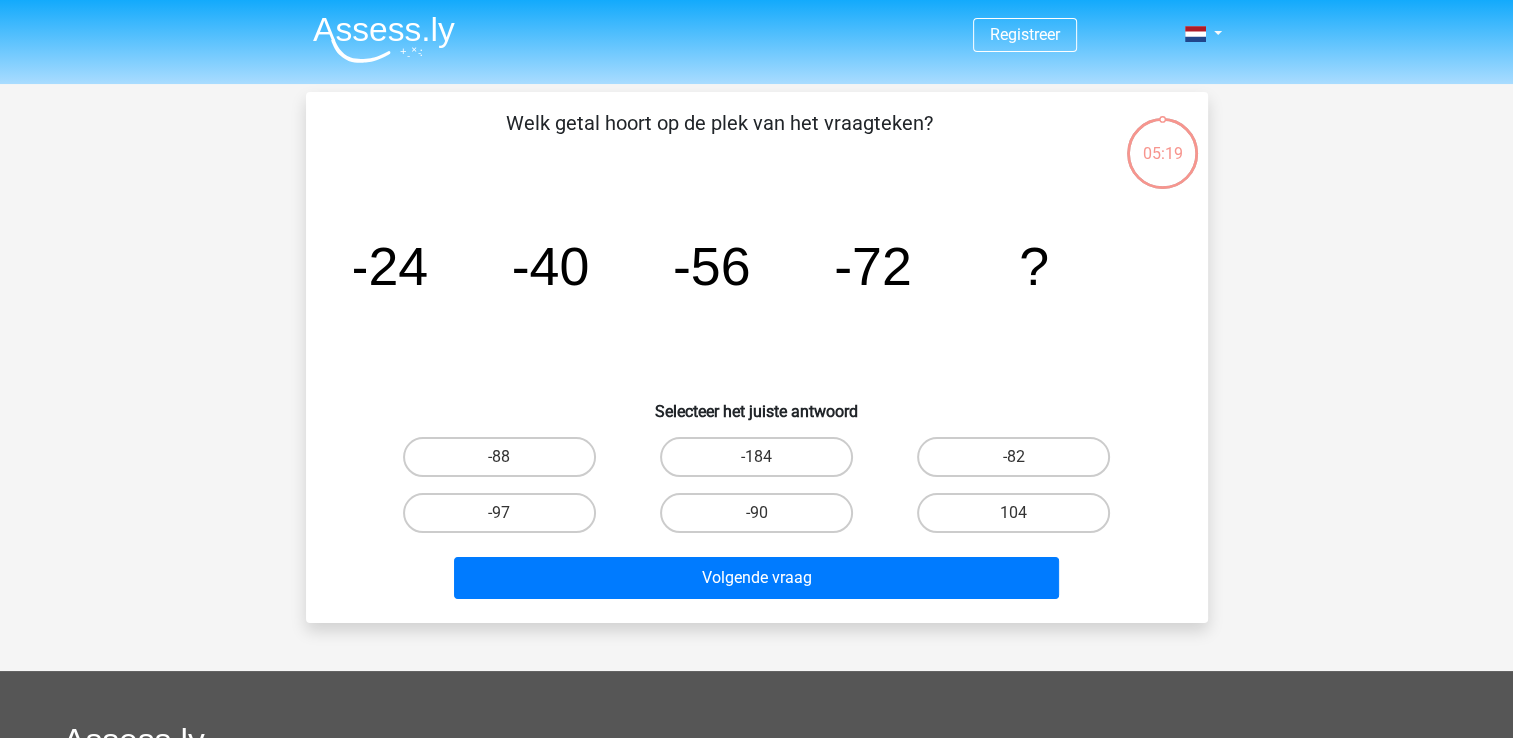 drag, startPoint x: 1476, startPoint y: 336, endPoint x: 1441, endPoint y: 336, distance: 35 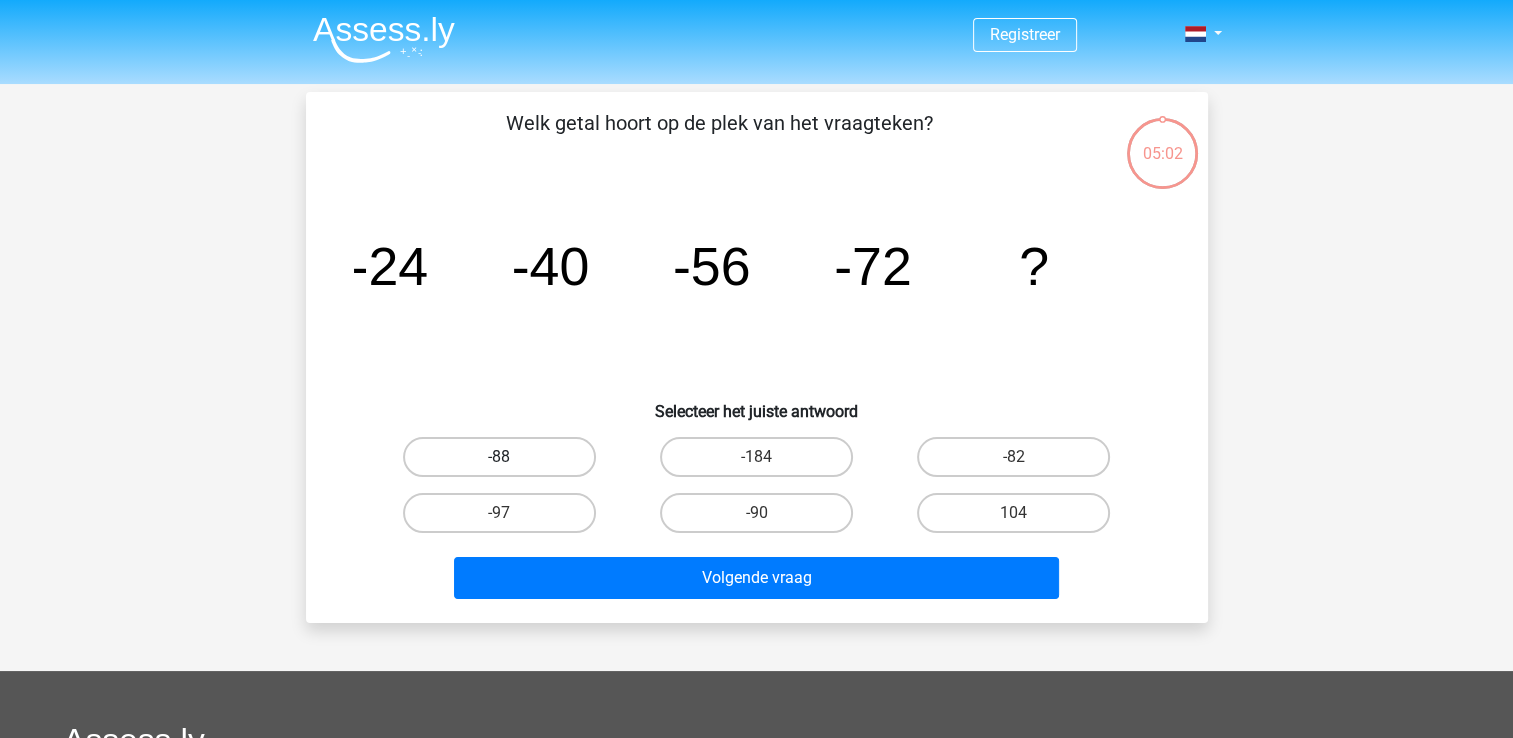 click on "-88" at bounding box center [499, 457] 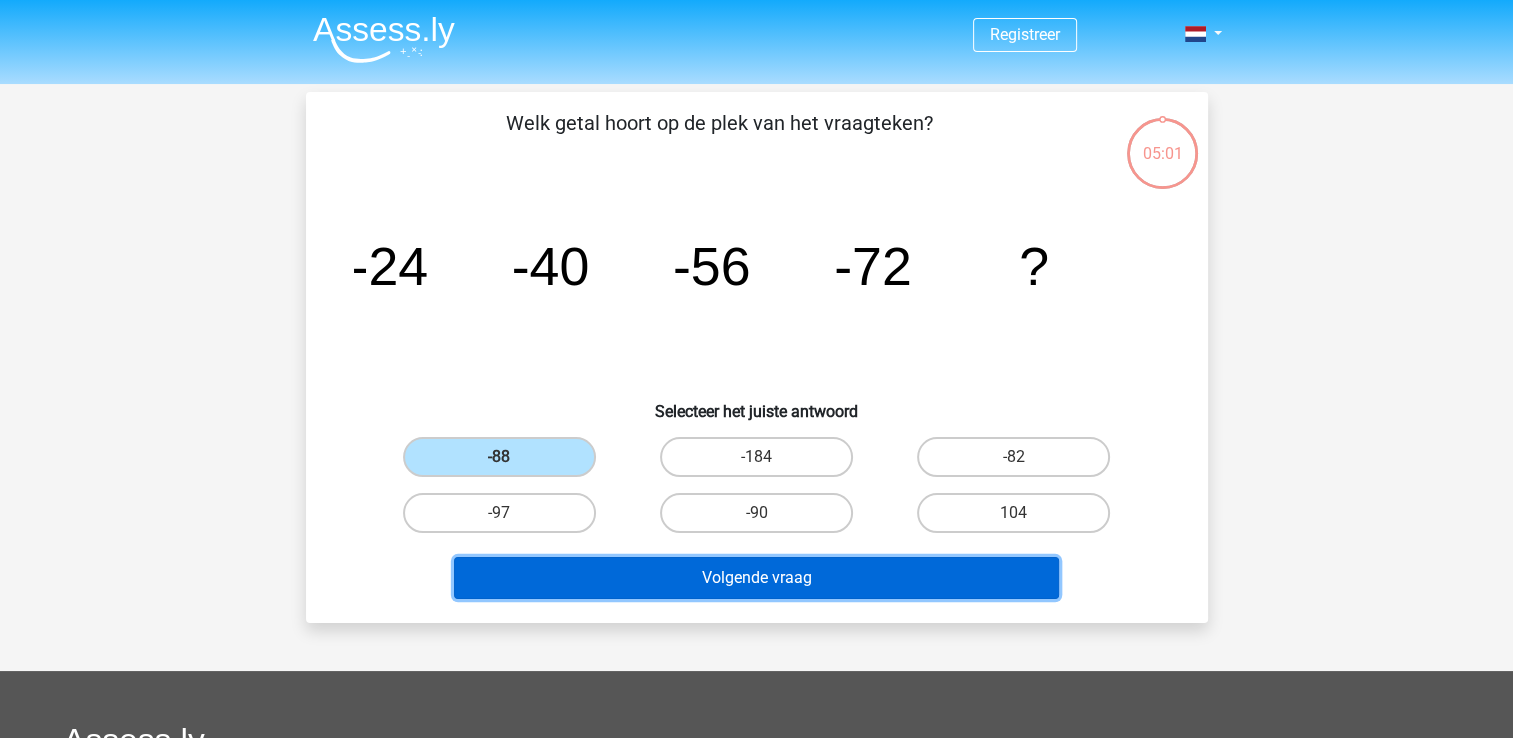 click on "Volgende vraag" at bounding box center (756, 578) 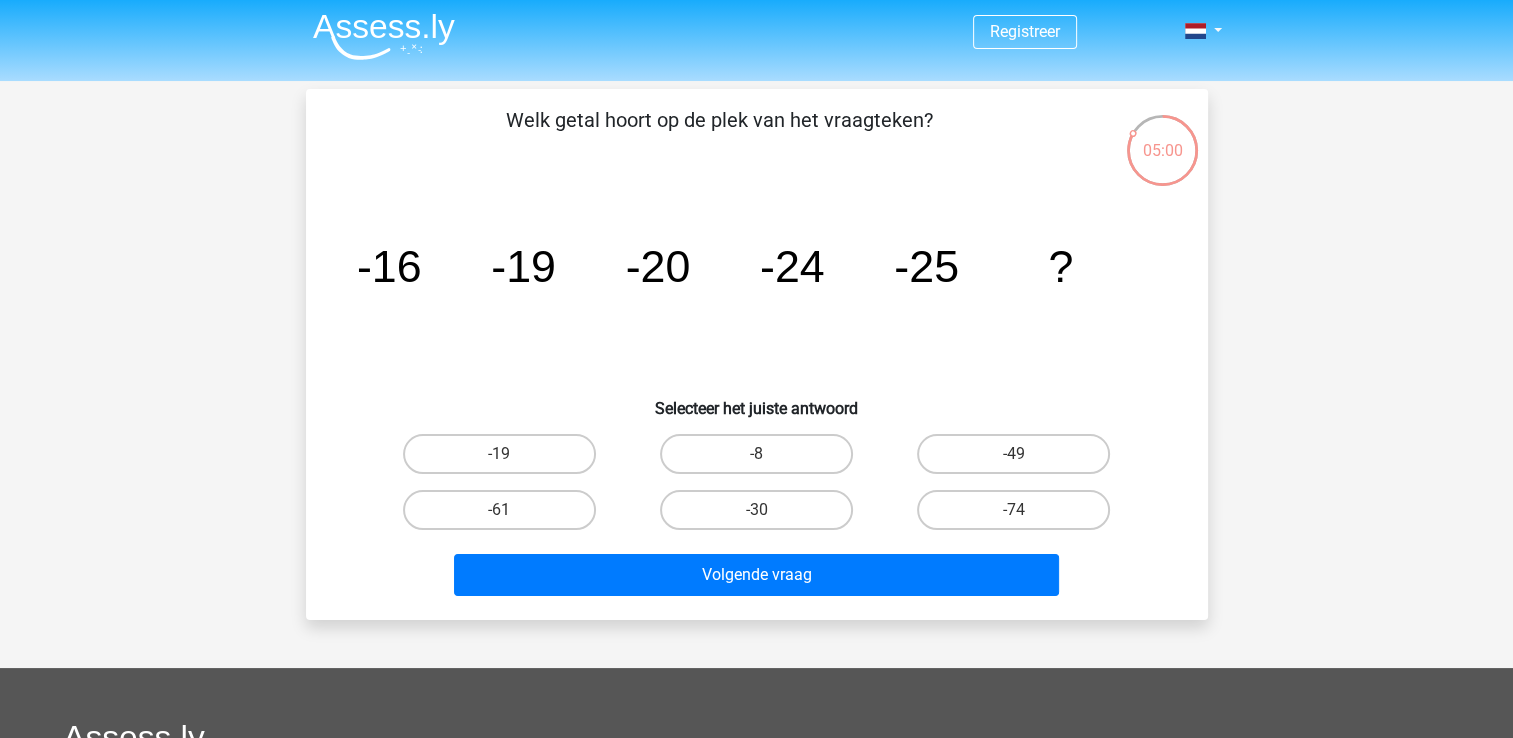 scroll, scrollTop: 0, scrollLeft: 0, axis: both 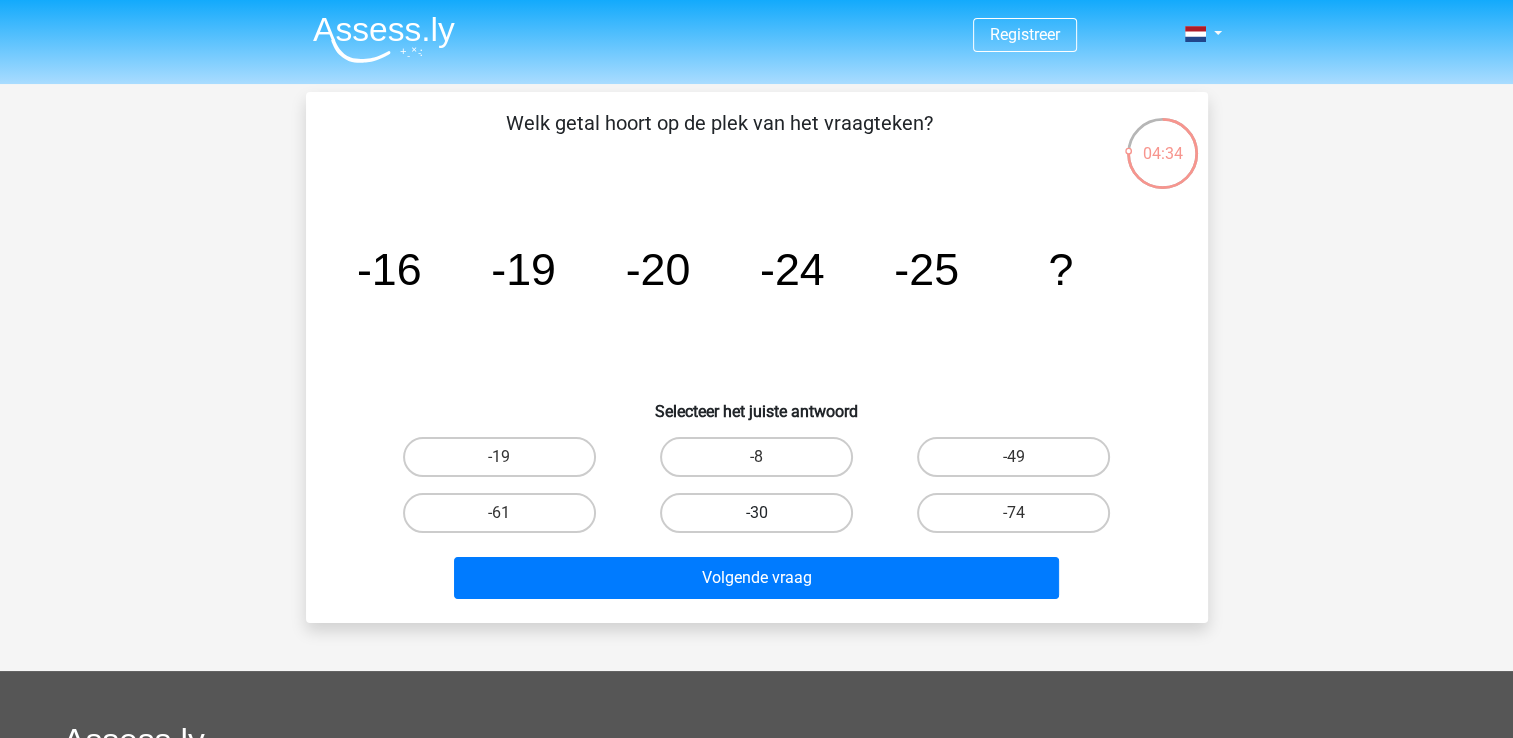 click on "-30" at bounding box center [756, 513] 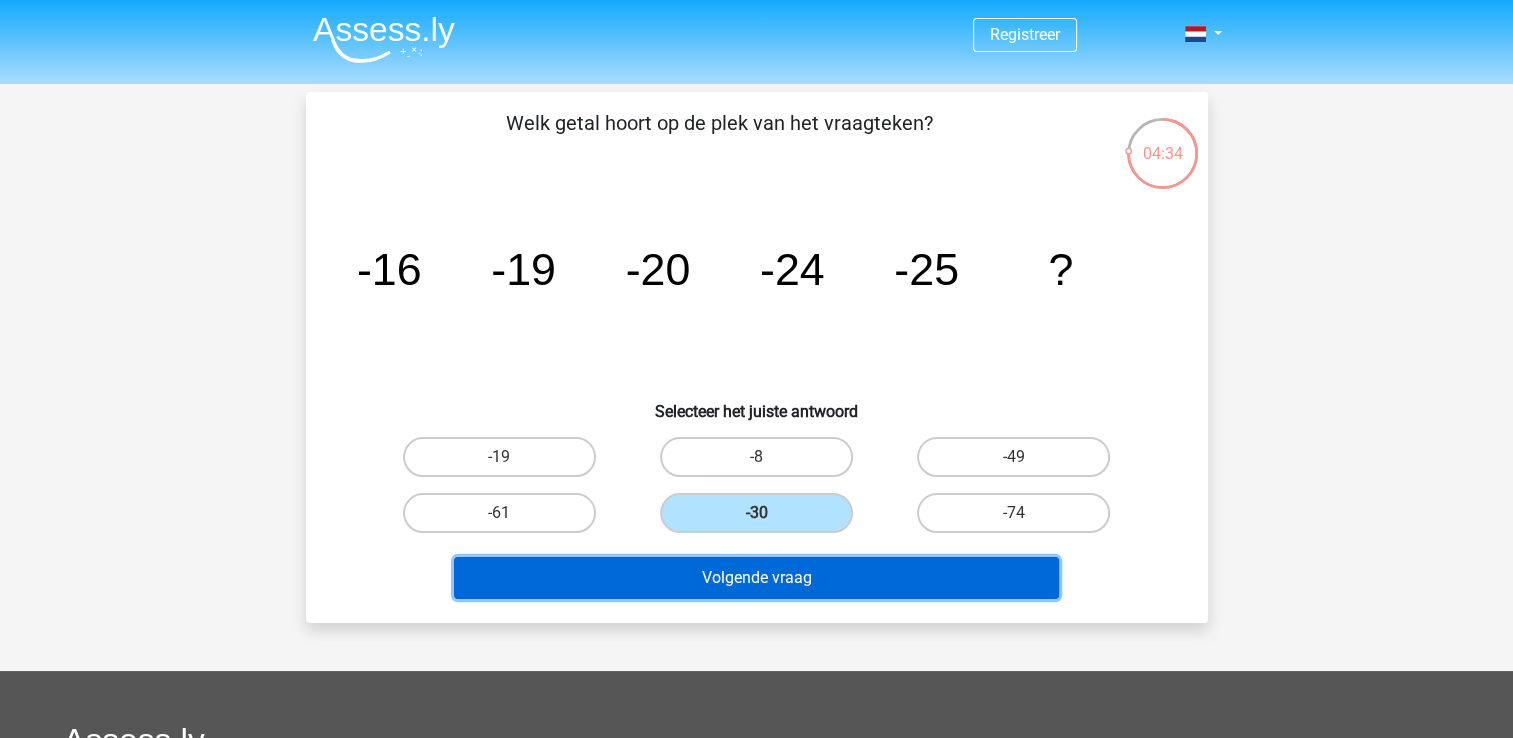 click on "Volgende vraag" at bounding box center (756, 578) 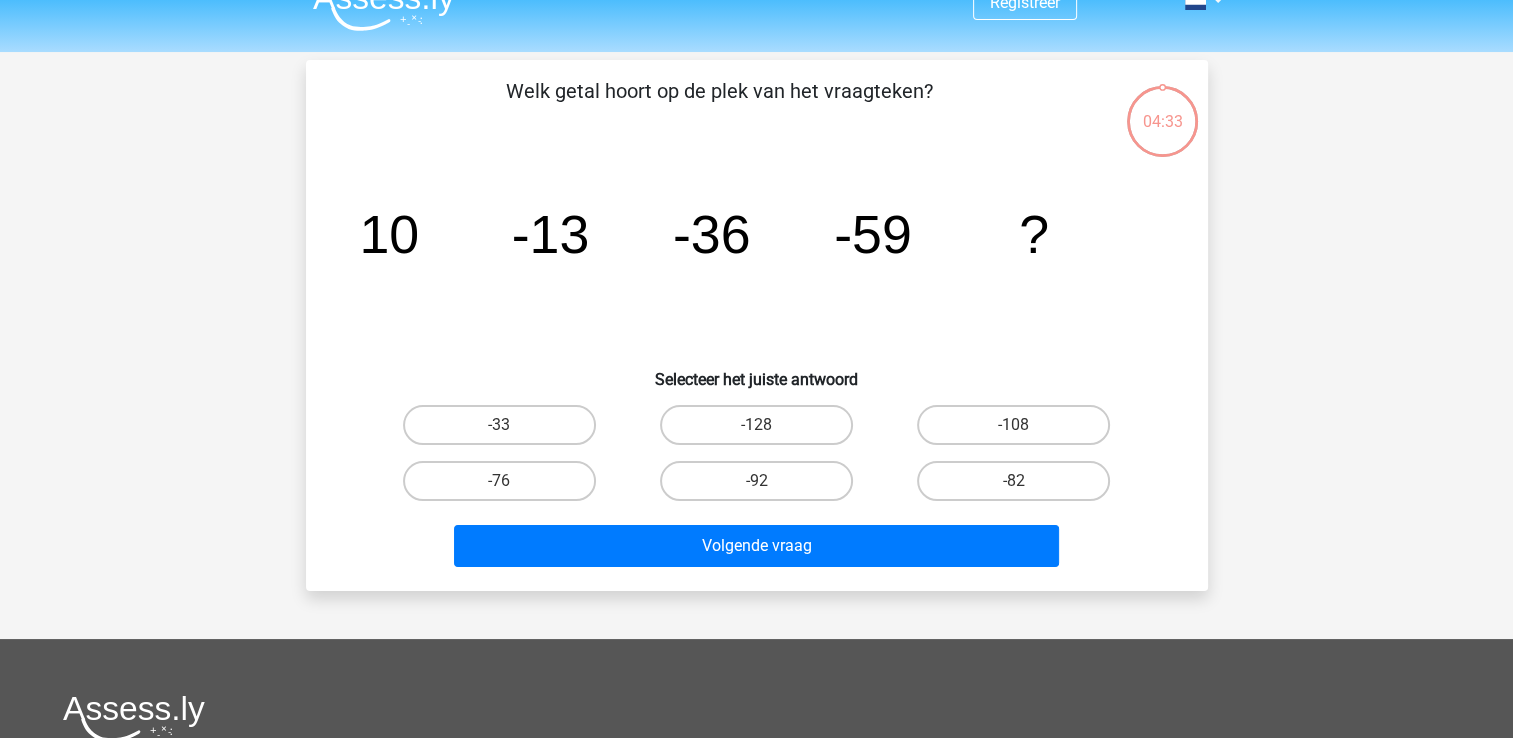 scroll, scrollTop: 0, scrollLeft: 0, axis: both 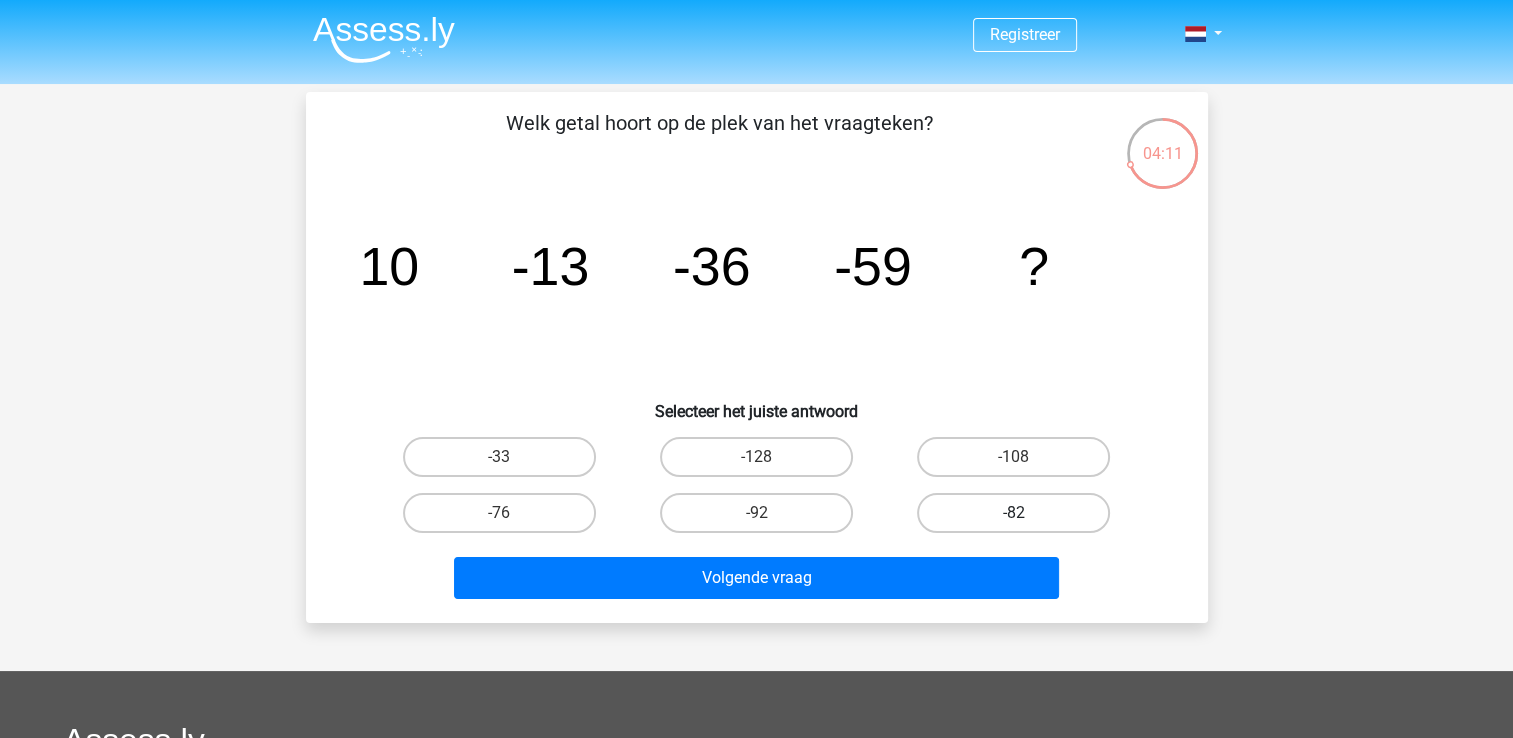 click on "-82" at bounding box center (1013, 513) 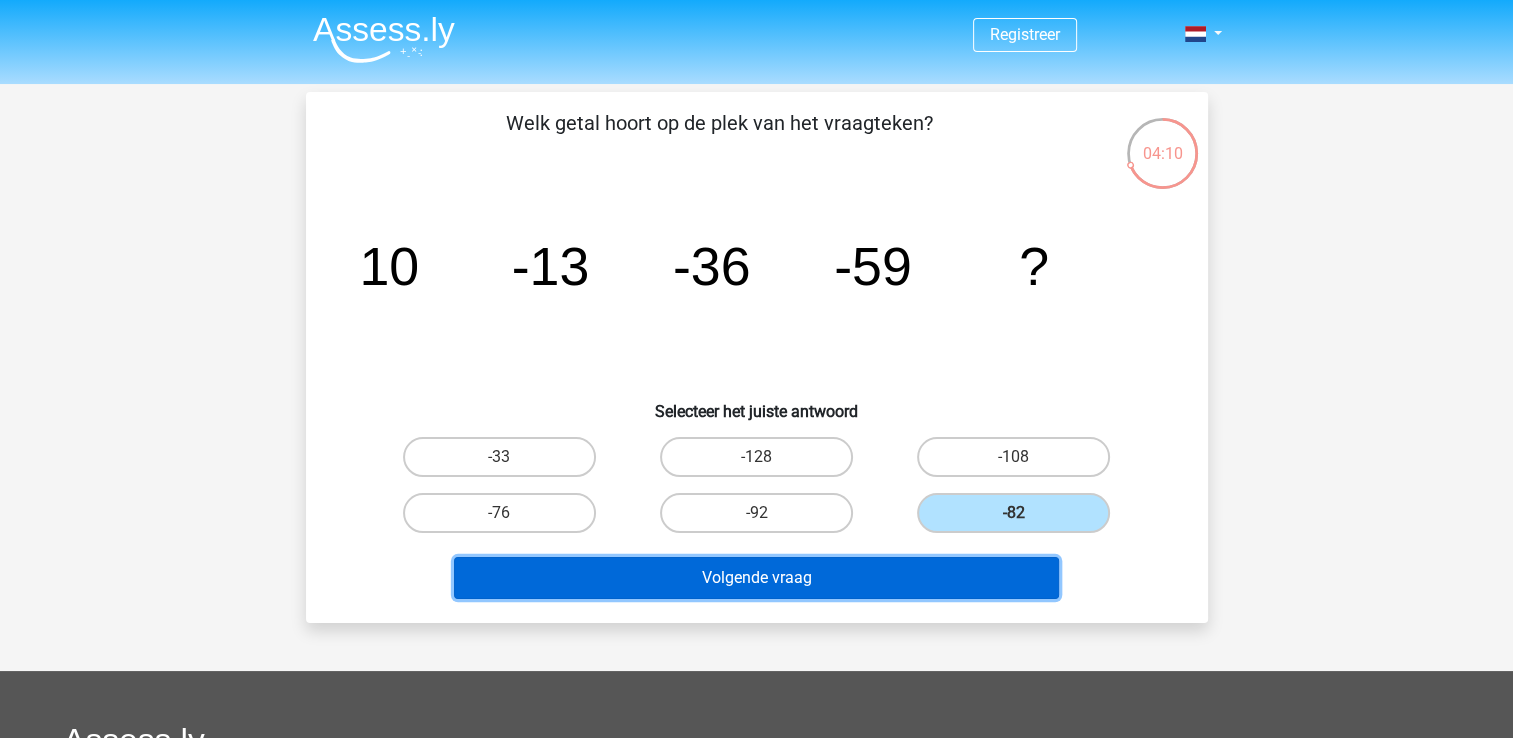 click on "Volgende vraag" at bounding box center [756, 578] 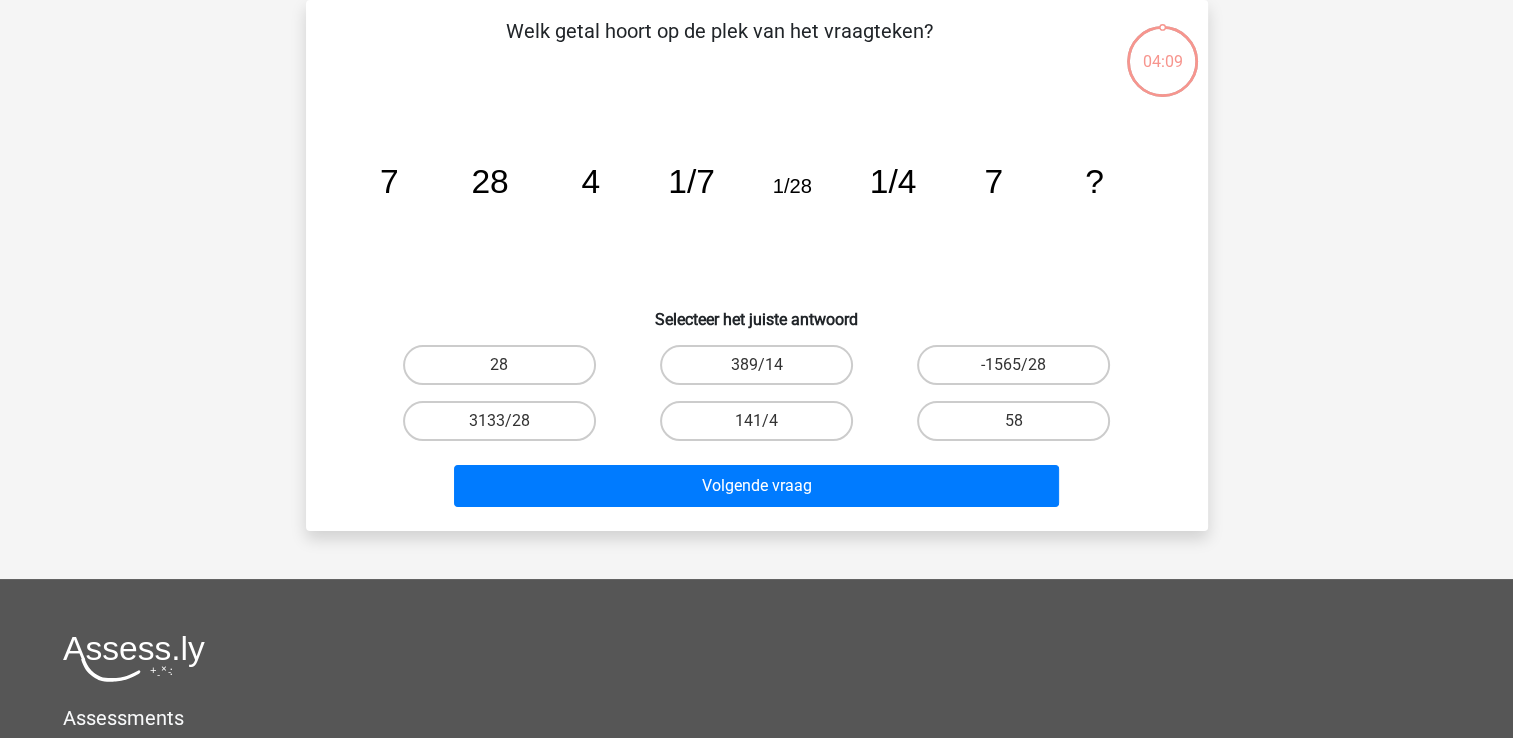 scroll, scrollTop: 0, scrollLeft: 0, axis: both 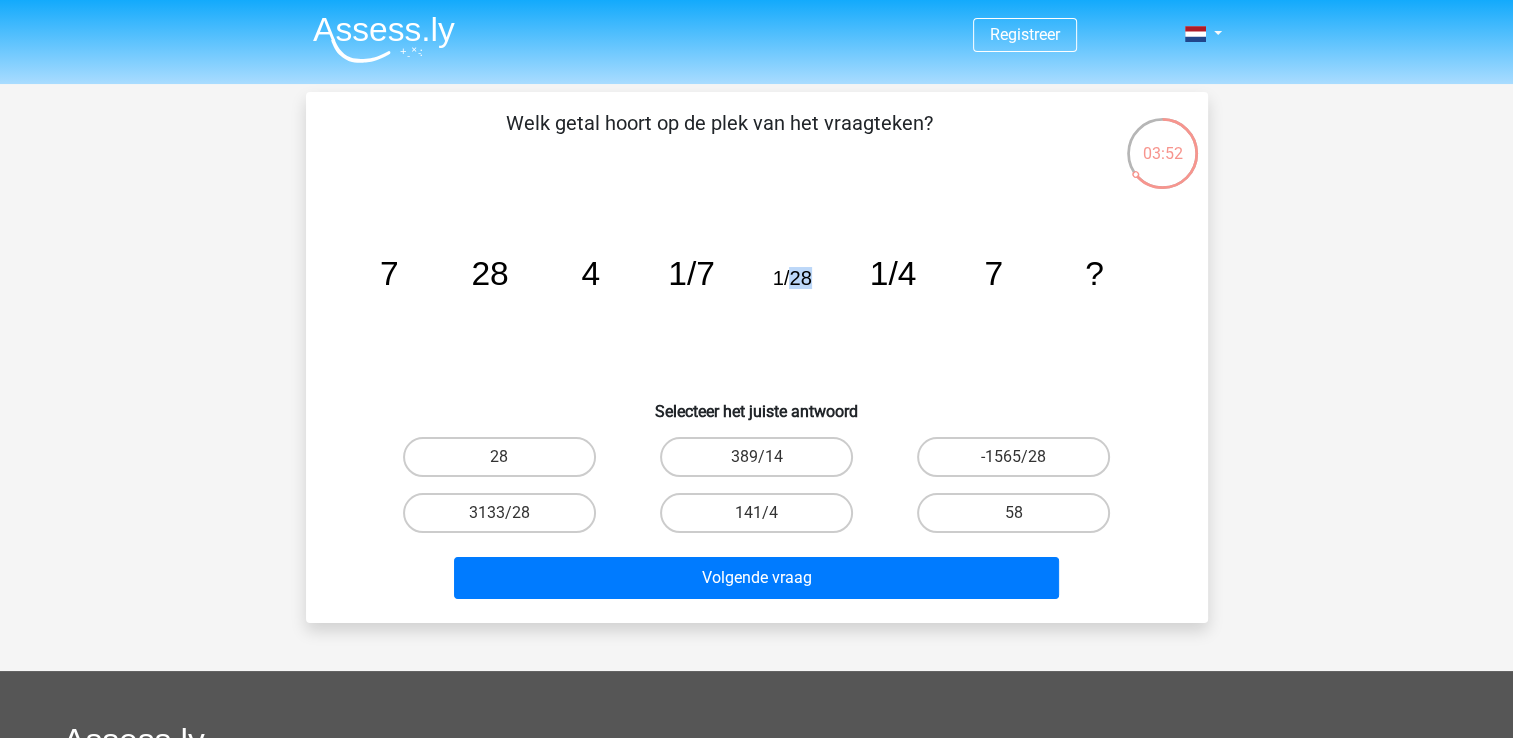 drag, startPoint x: 787, startPoint y: 276, endPoint x: 865, endPoint y: 281, distance: 78.160095 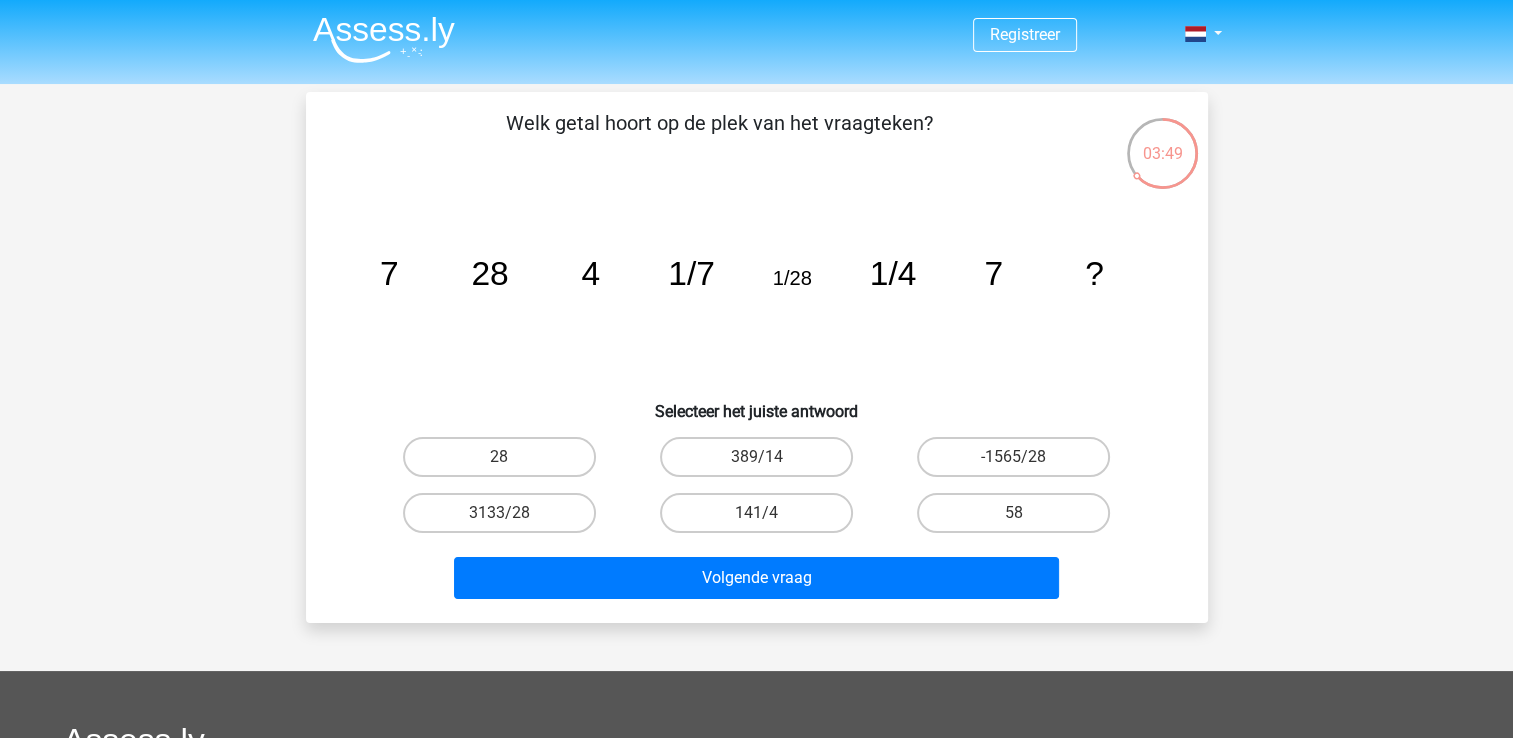 drag, startPoint x: 865, startPoint y: 281, endPoint x: 1022, endPoint y: 270, distance: 157.38487 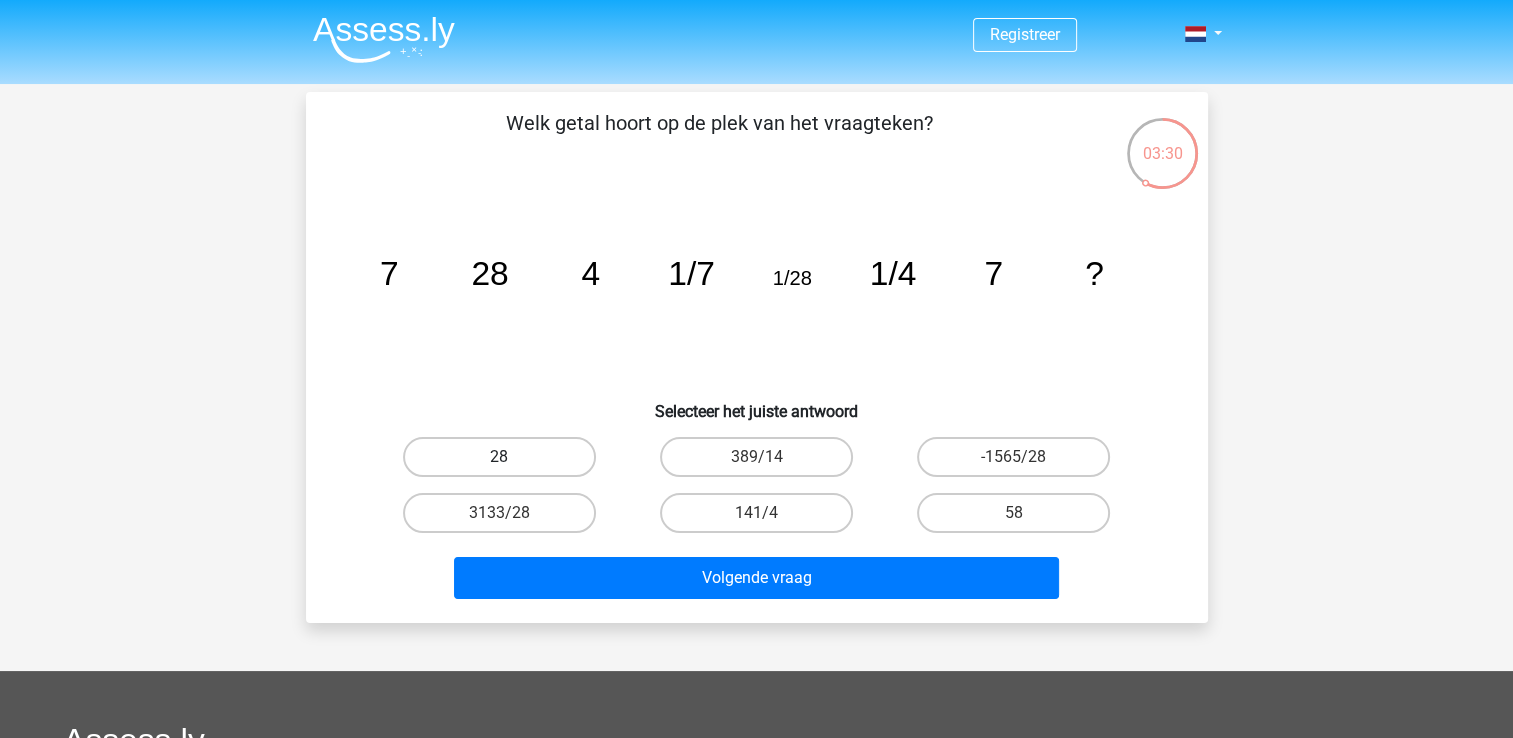 click on "28" at bounding box center (499, 457) 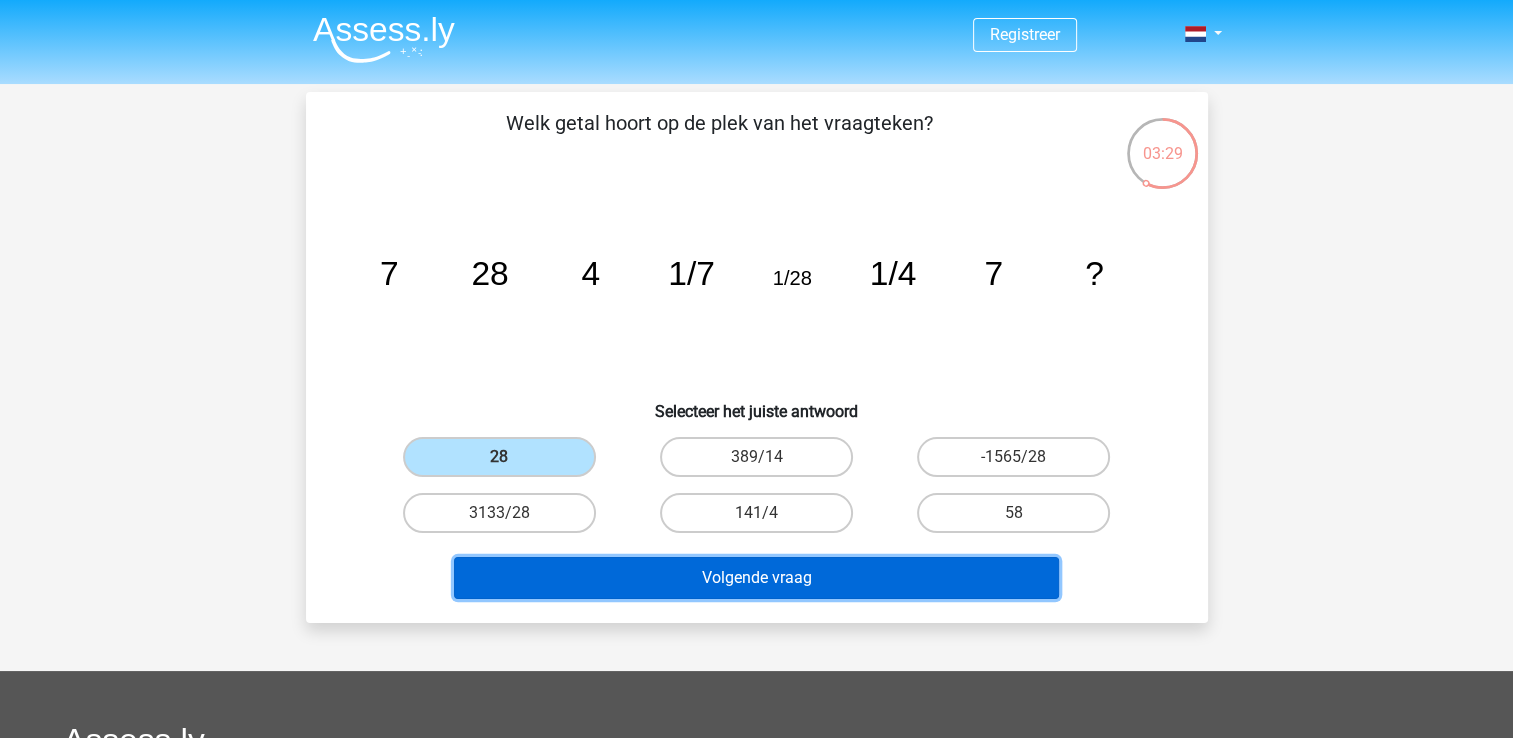 click on "Volgende vraag" at bounding box center [756, 578] 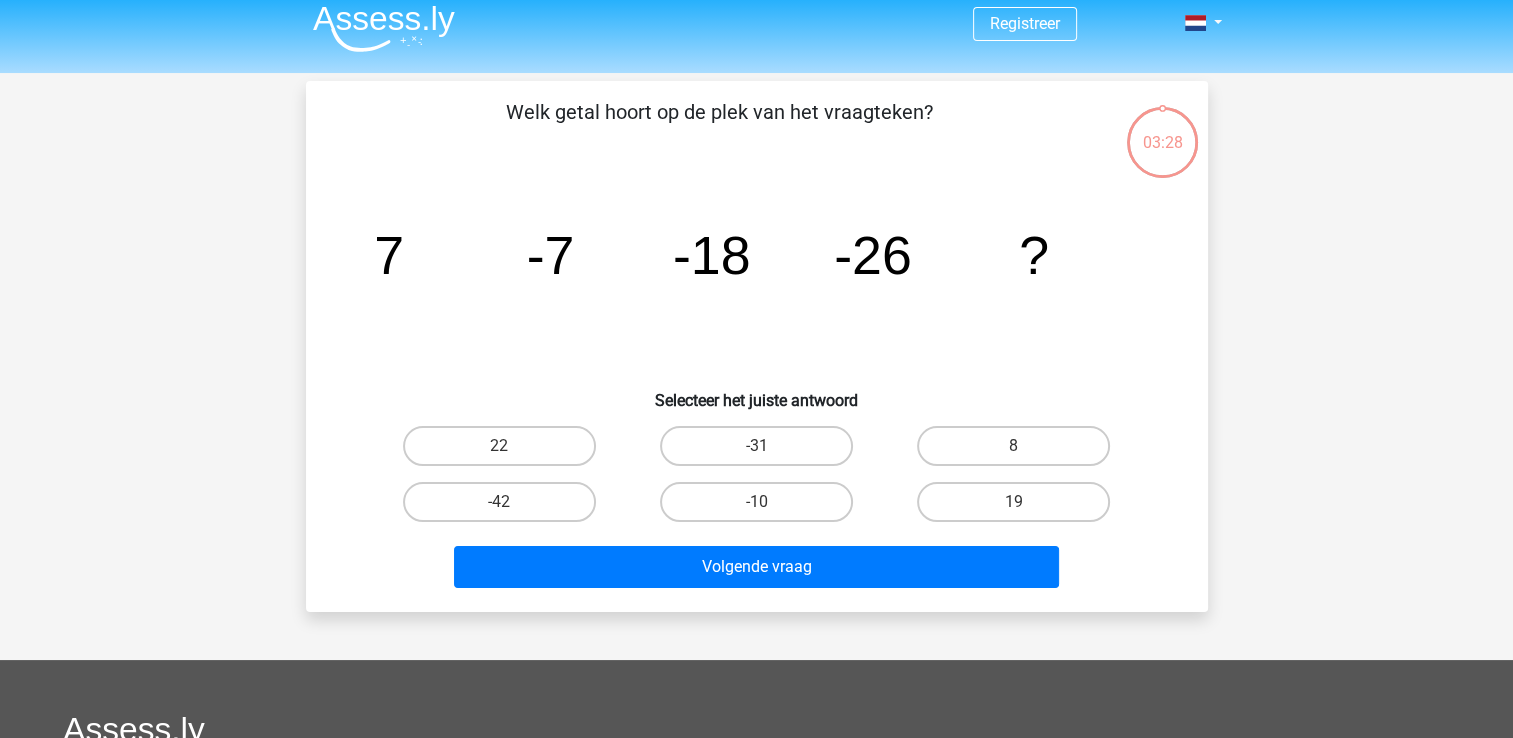 scroll, scrollTop: 0, scrollLeft: 0, axis: both 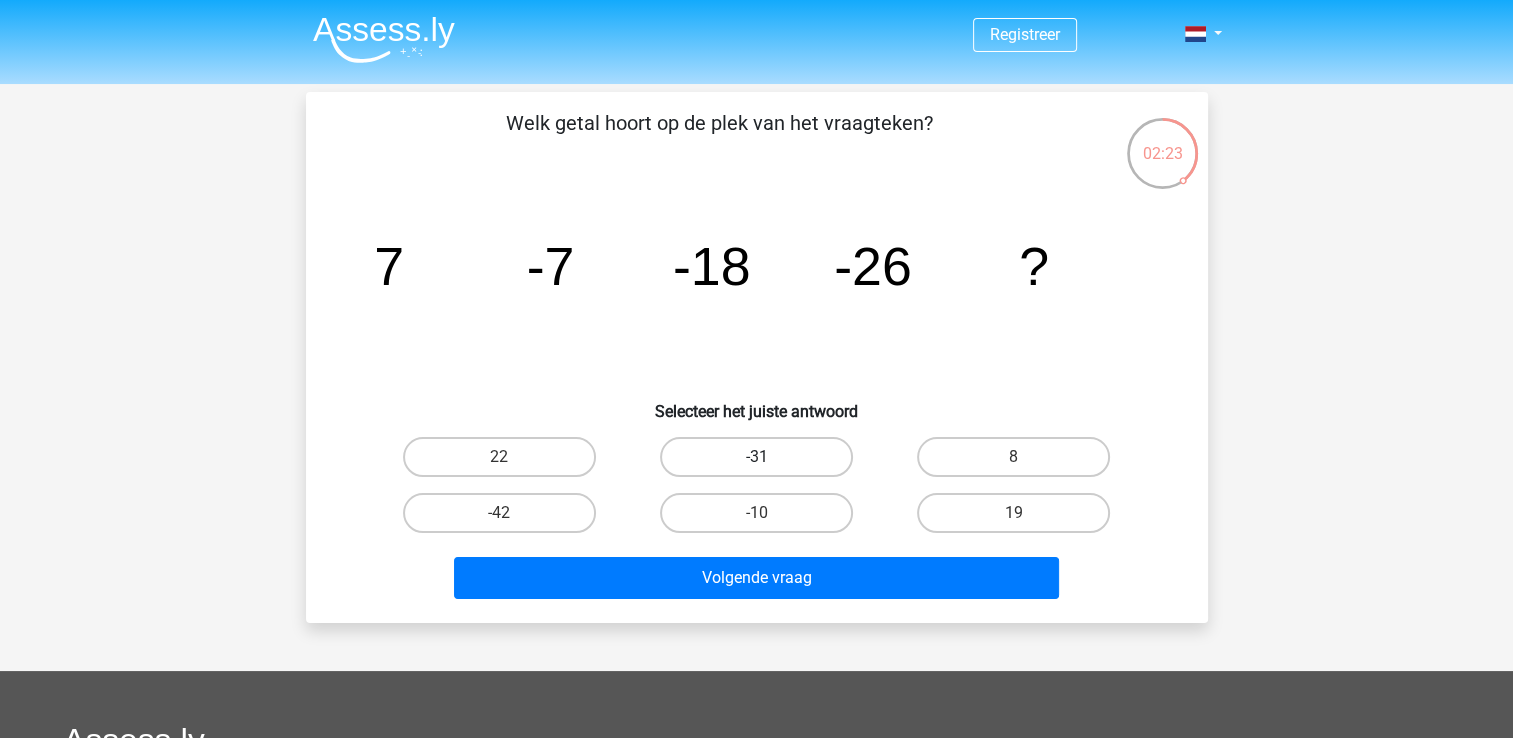 click on "-31" at bounding box center [756, 457] 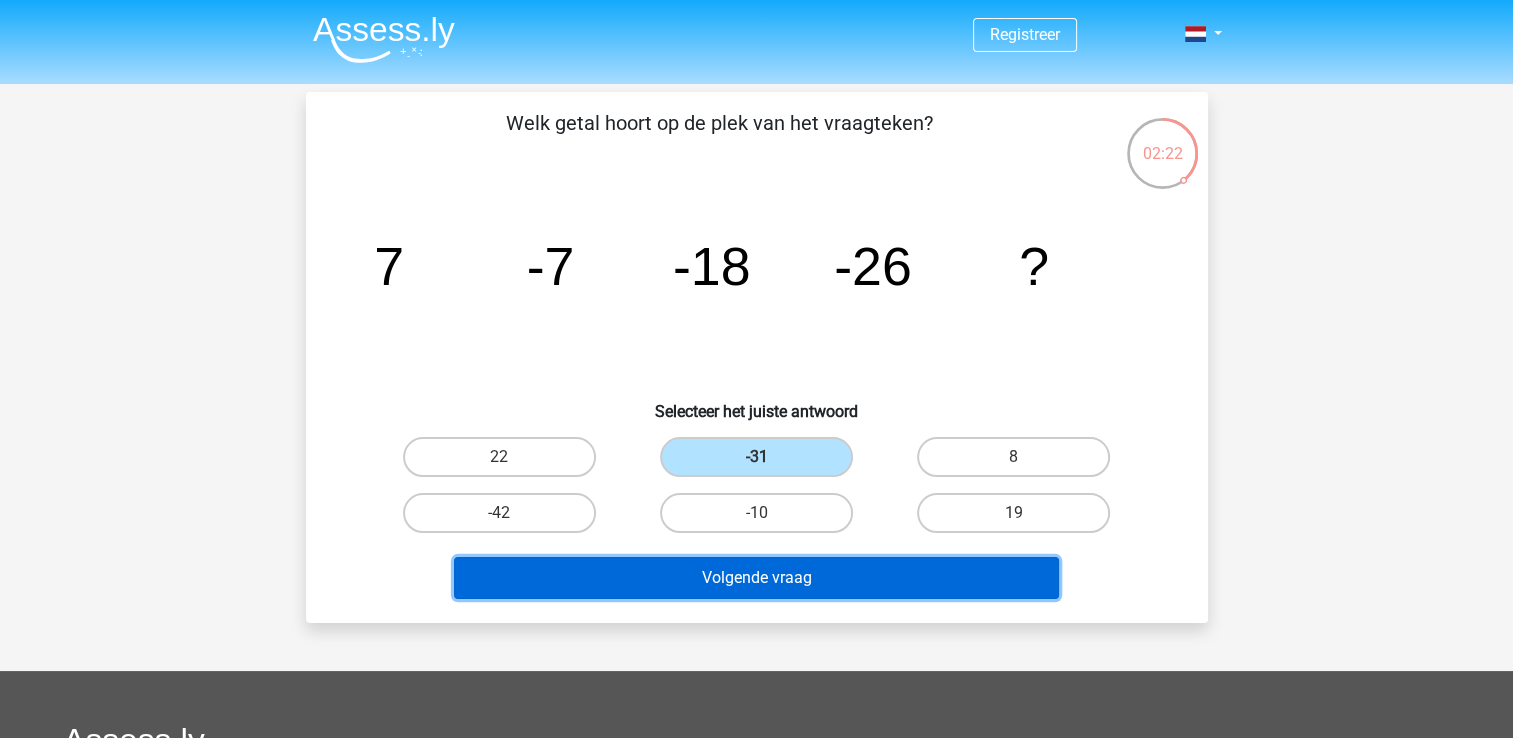 click on "Volgende vraag" at bounding box center (756, 578) 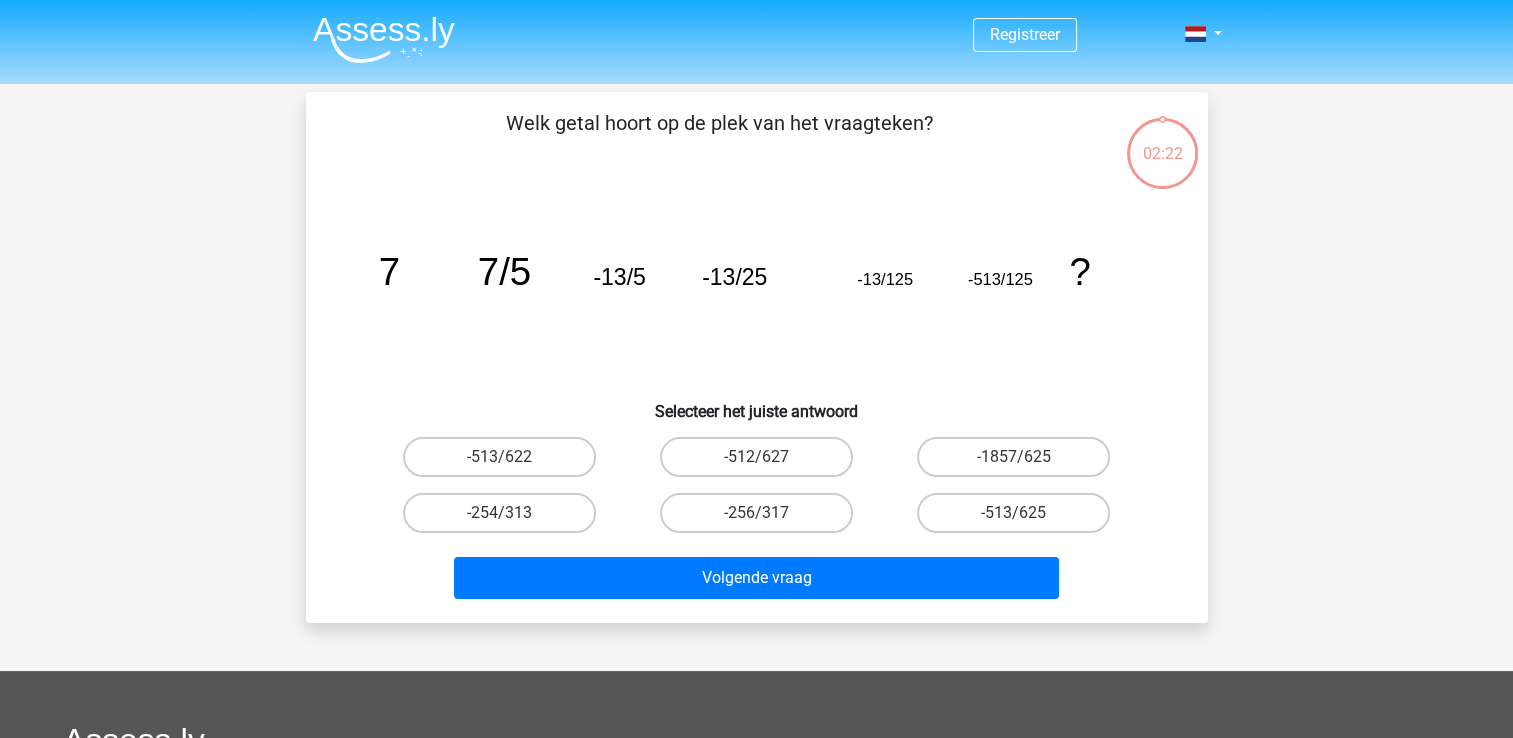 scroll, scrollTop: 0, scrollLeft: 0, axis: both 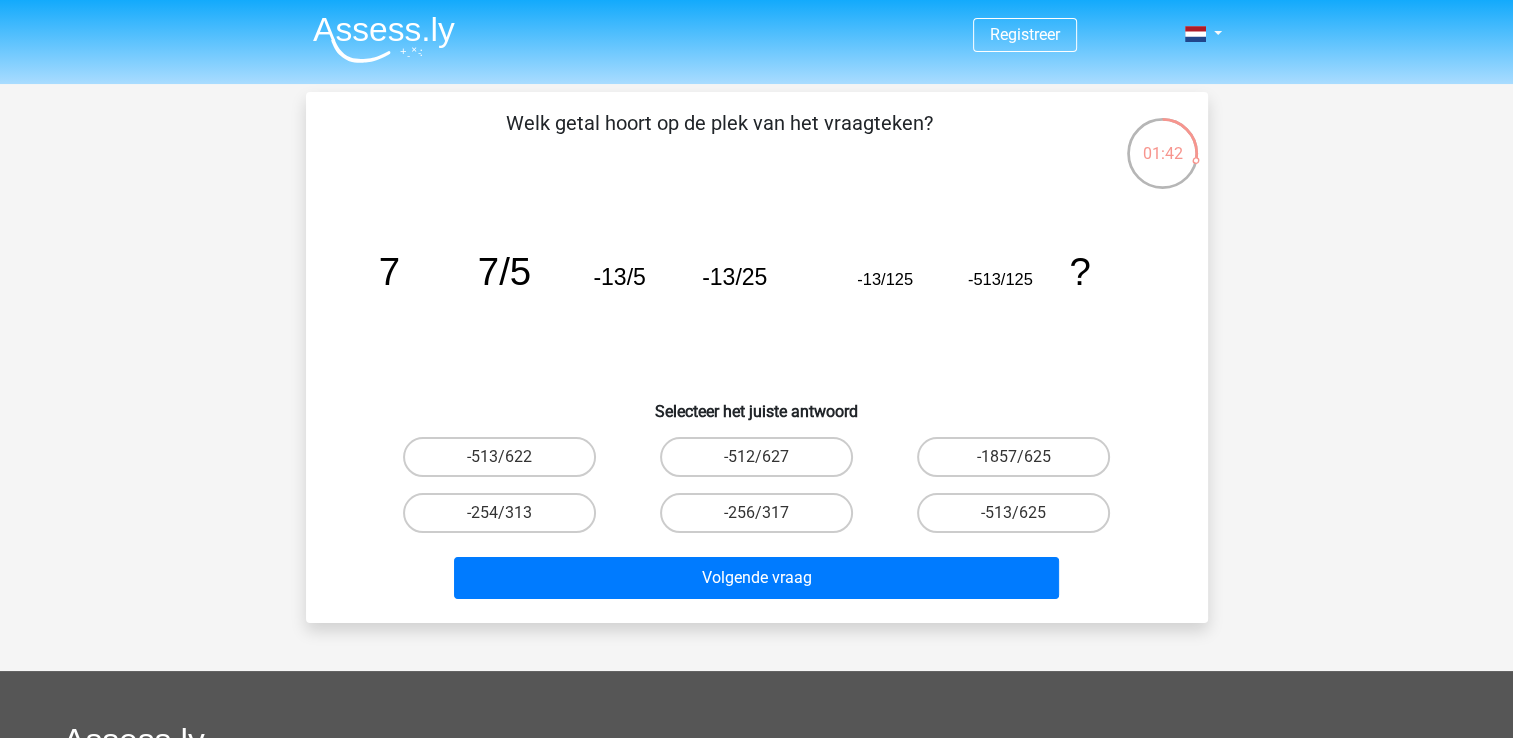 click on "-512/627" at bounding box center (762, 463) 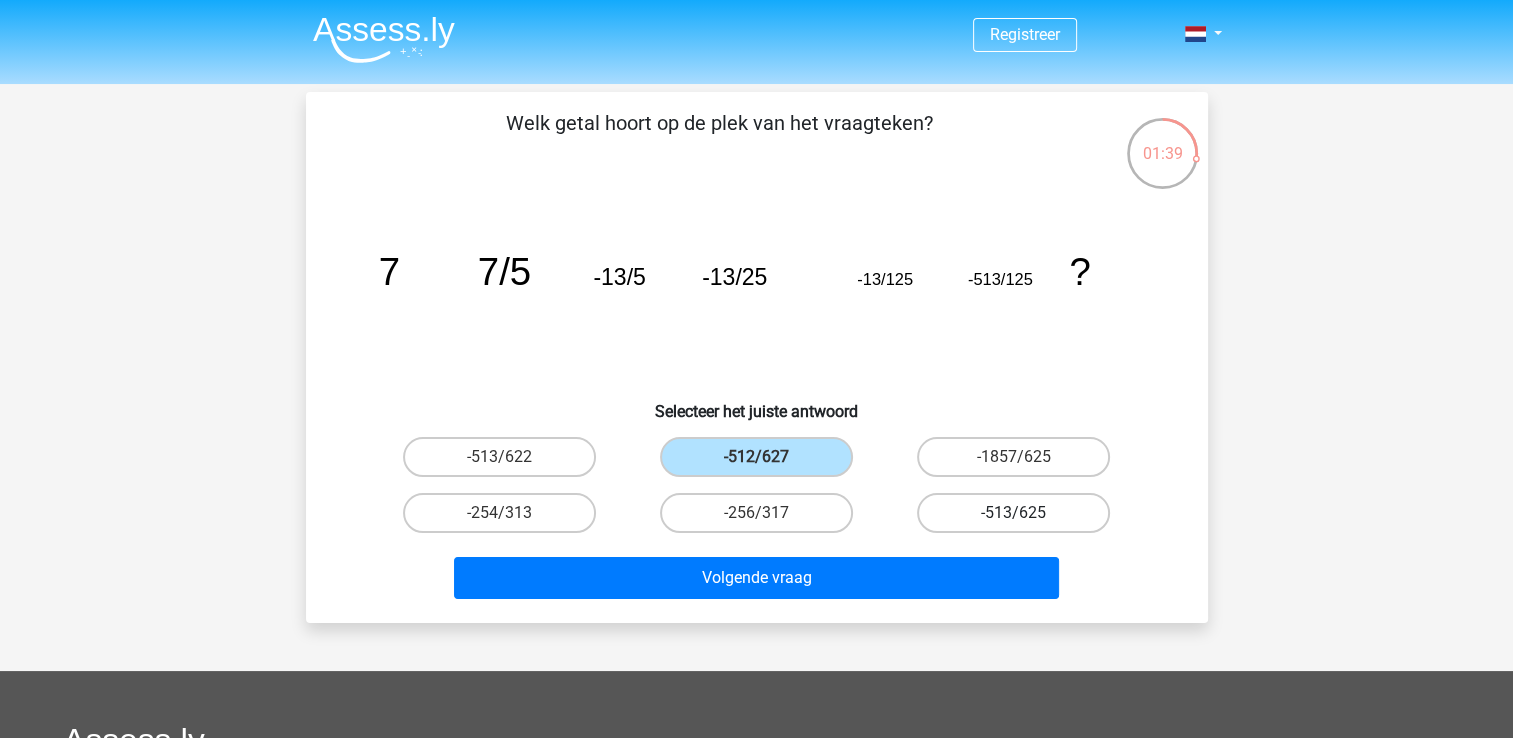 click on "-513/625" at bounding box center [1013, 513] 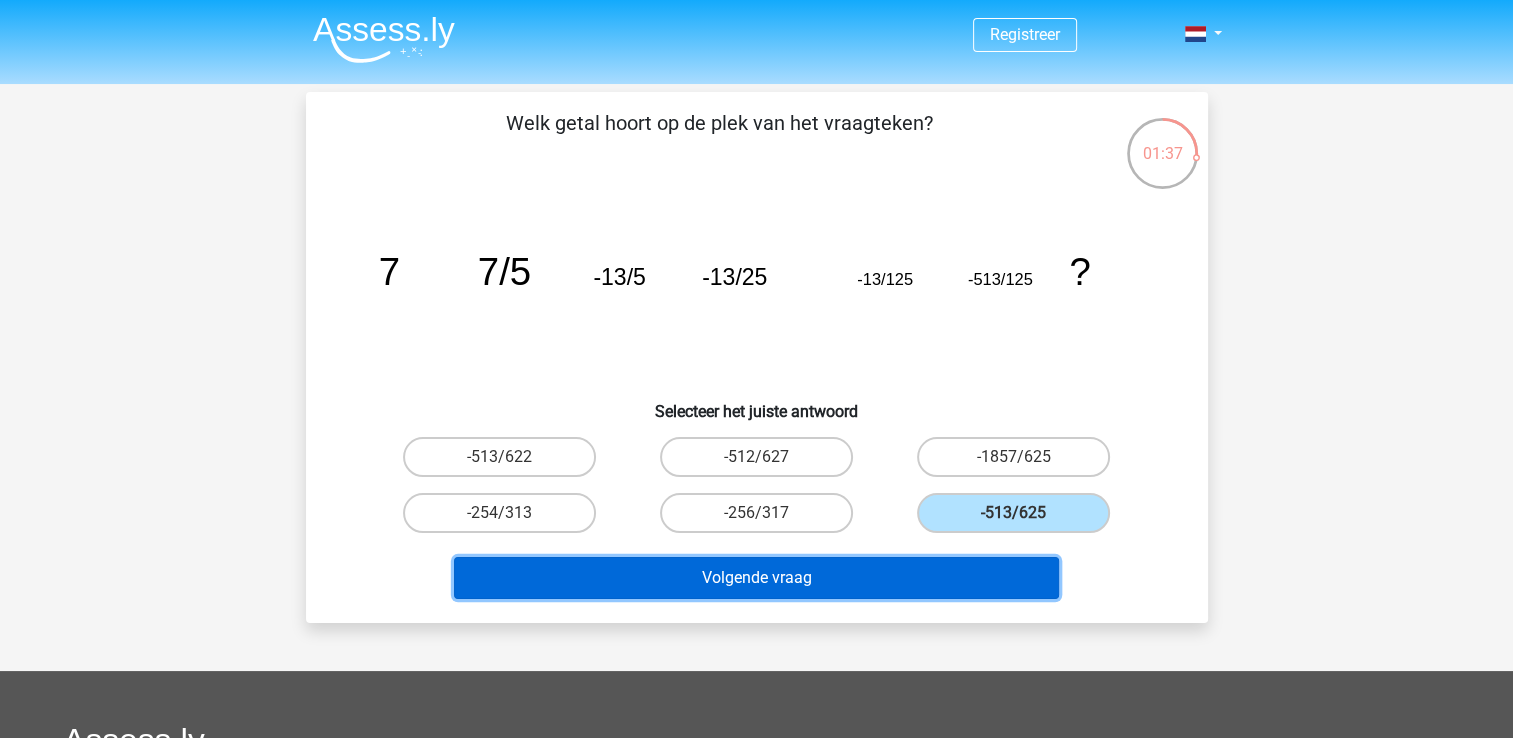 click on "Volgende vraag" at bounding box center (756, 578) 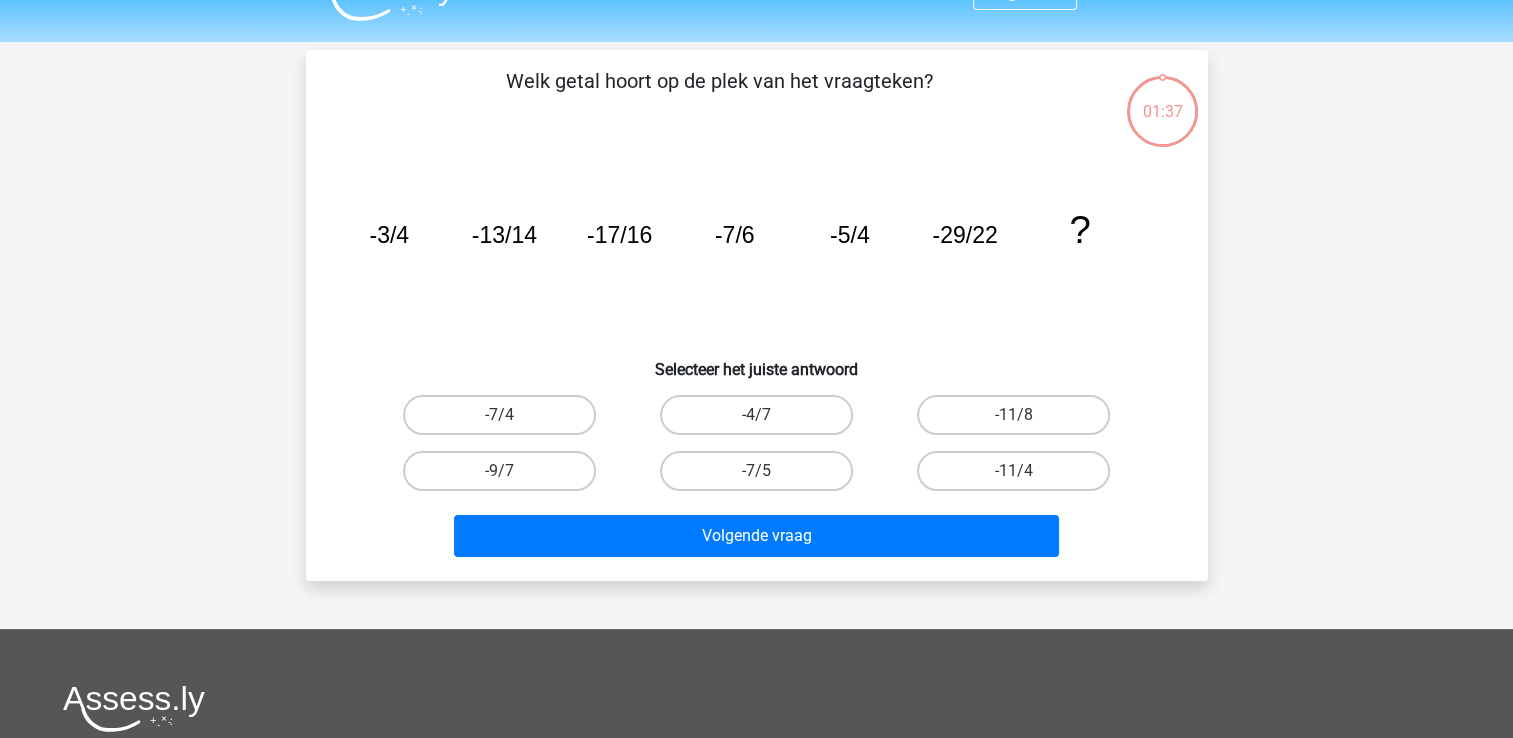 scroll, scrollTop: 0, scrollLeft: 0, axis: both 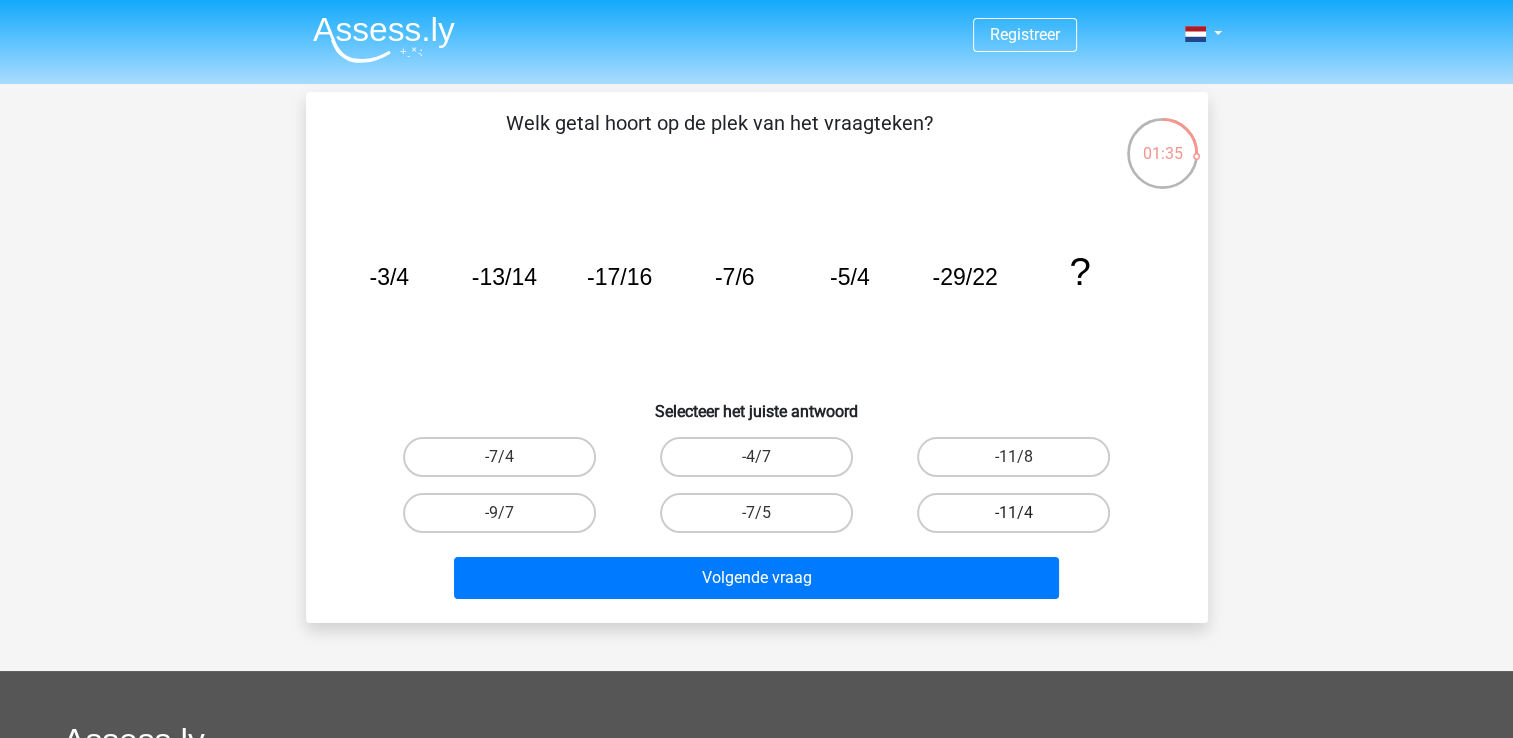 click on "-11/4" at bounding box center (1013, 513) 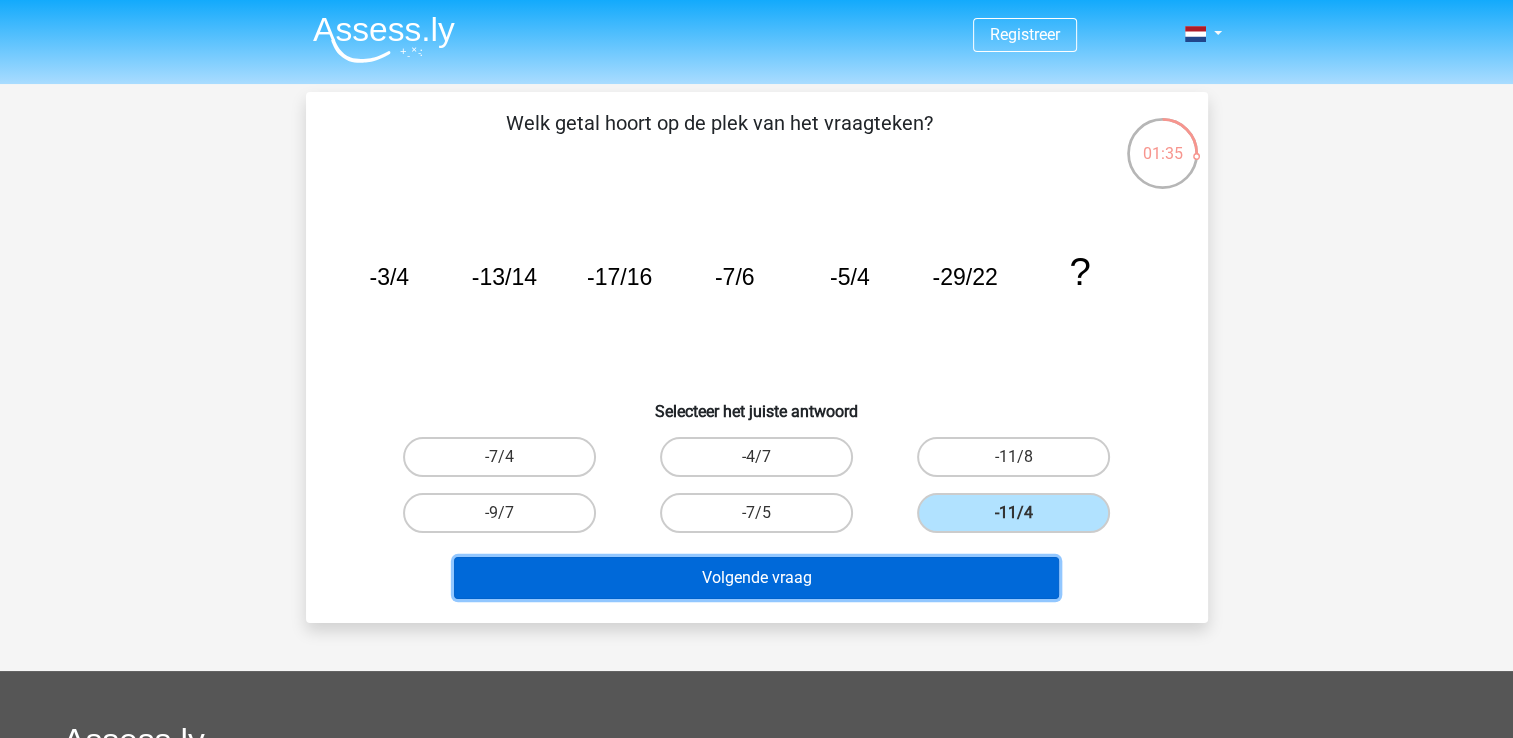 click on "Volgende vraag" at bounding box center (756, 578) 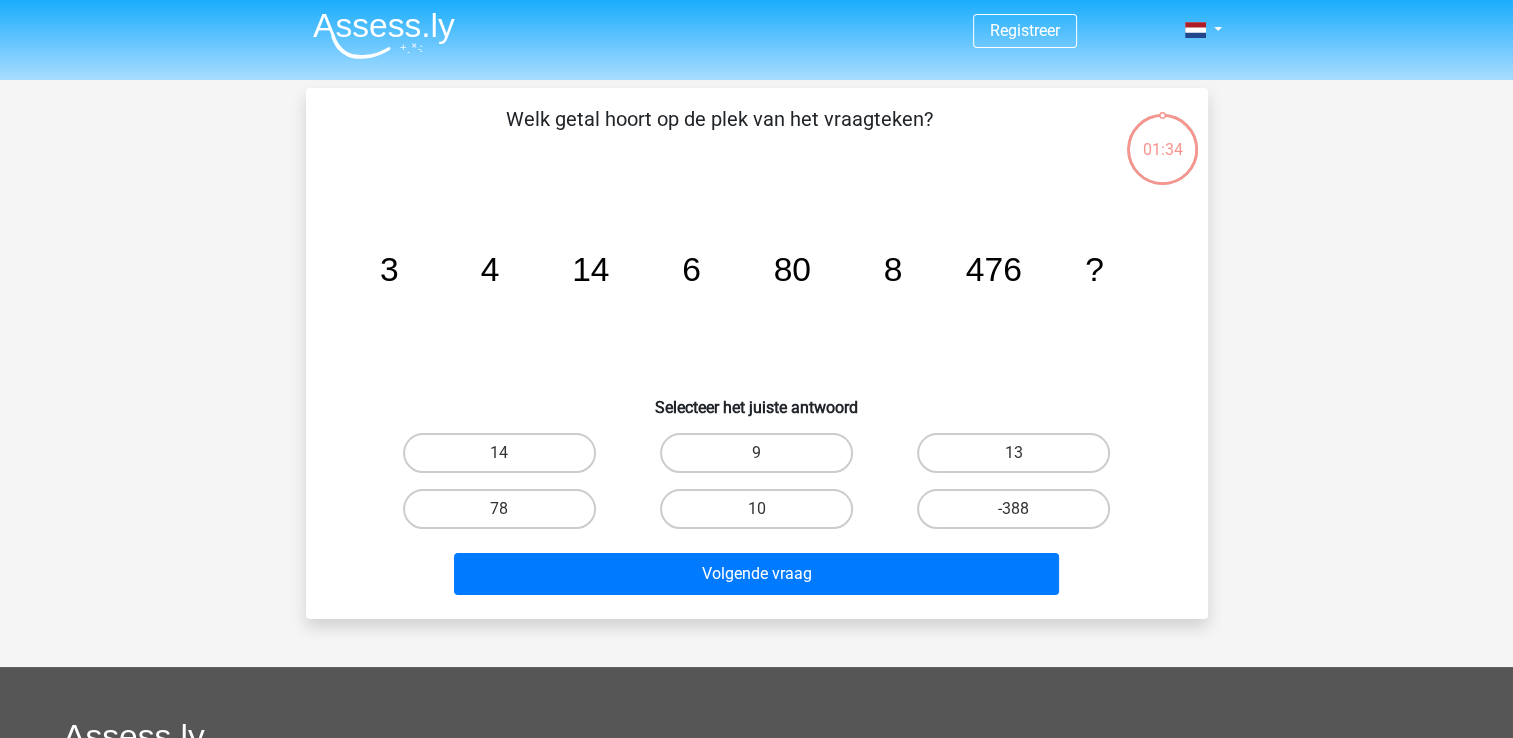 scroll, scrollTop: 0, scrollLeft: 0, axis: both 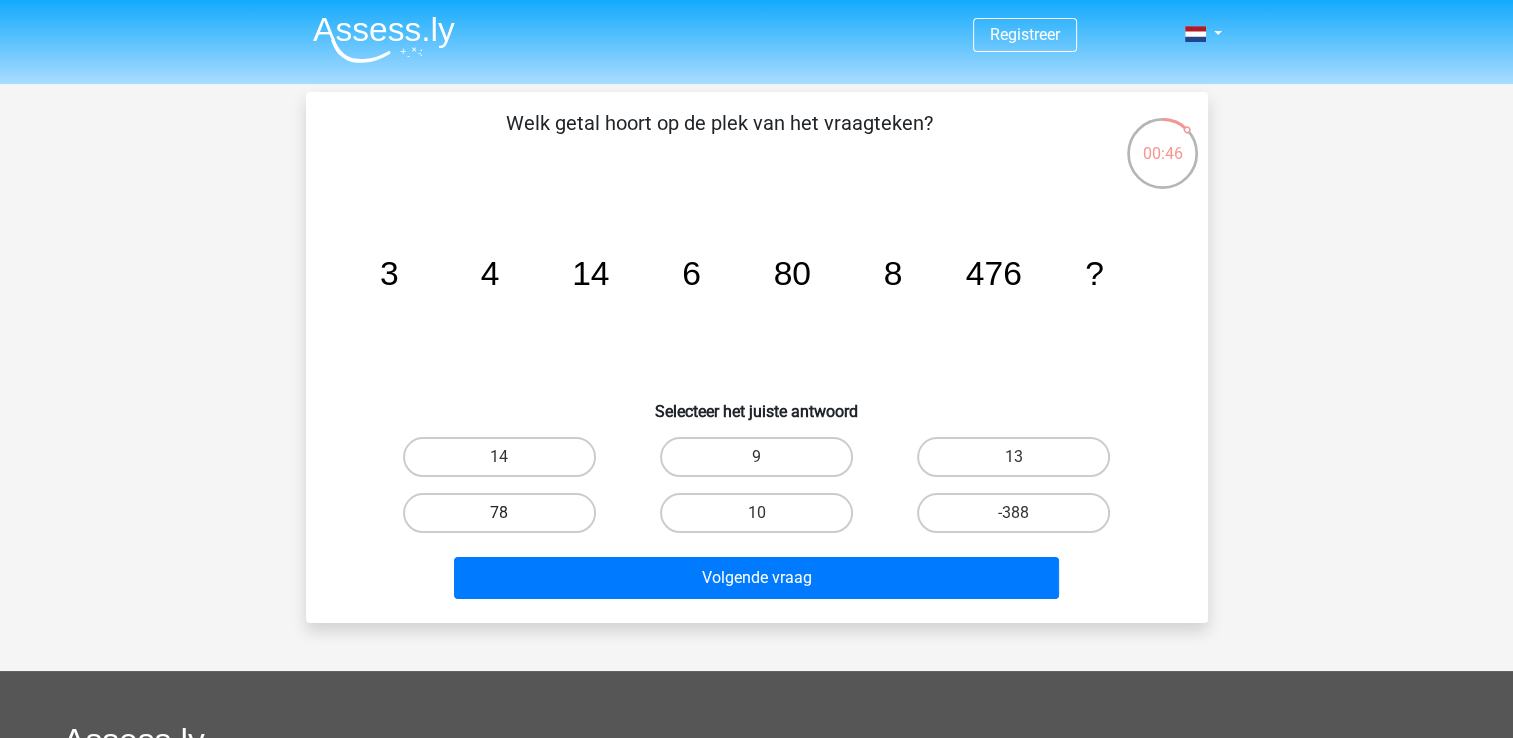 click on "78" at bounding box center [499, 513] 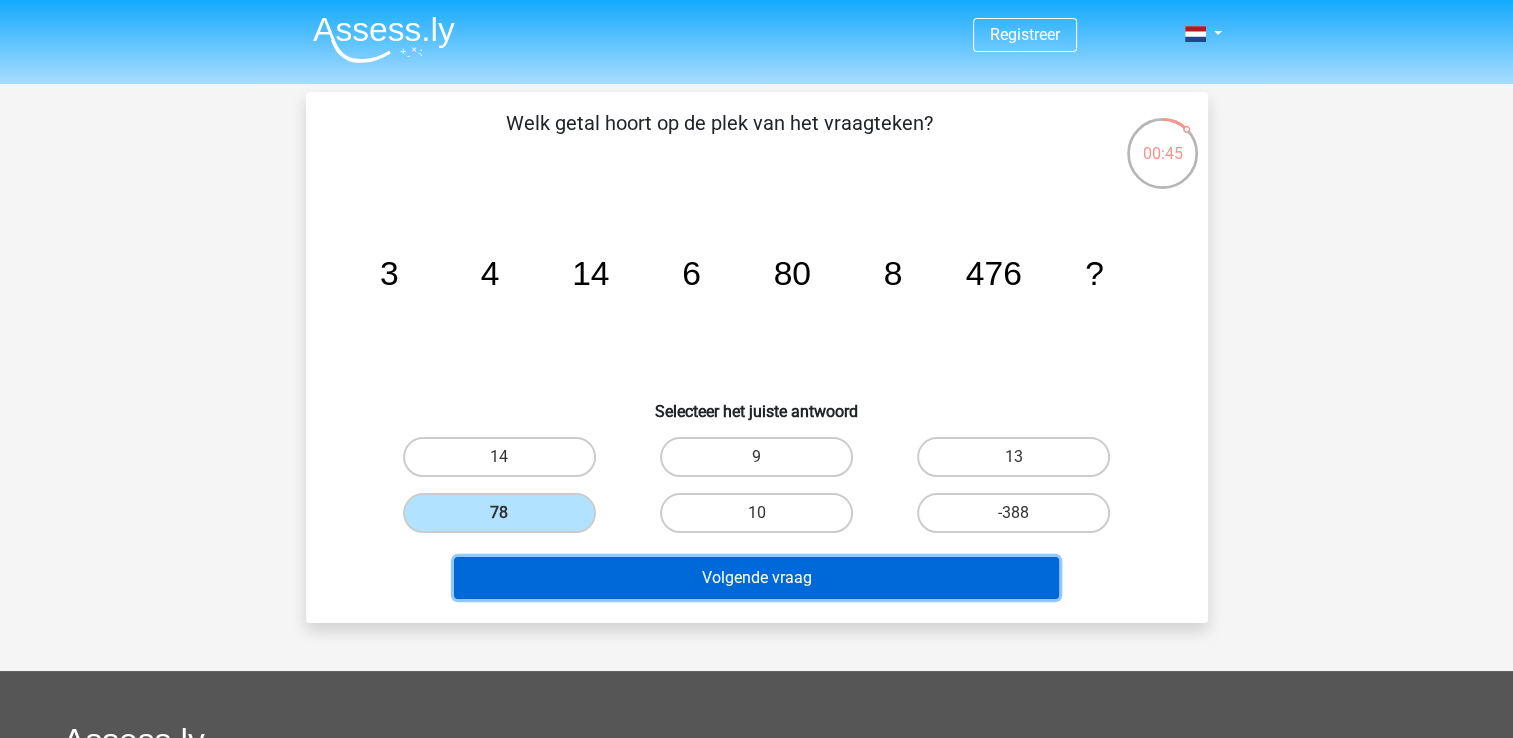 click on "Volgende vraag" at bounding box center [756, 578] 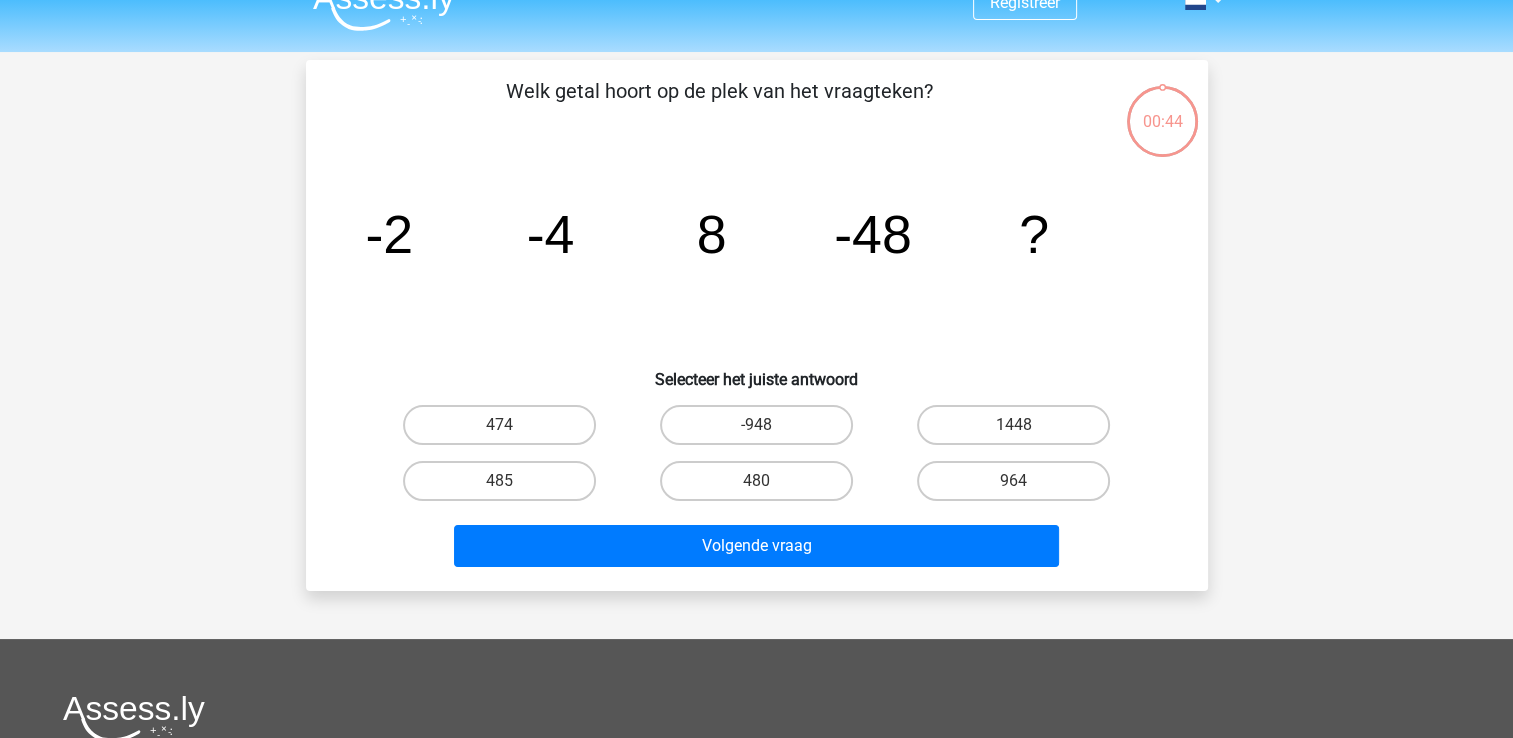 scroll, scrollTop: 0, scrollLeft: 0, axis: both 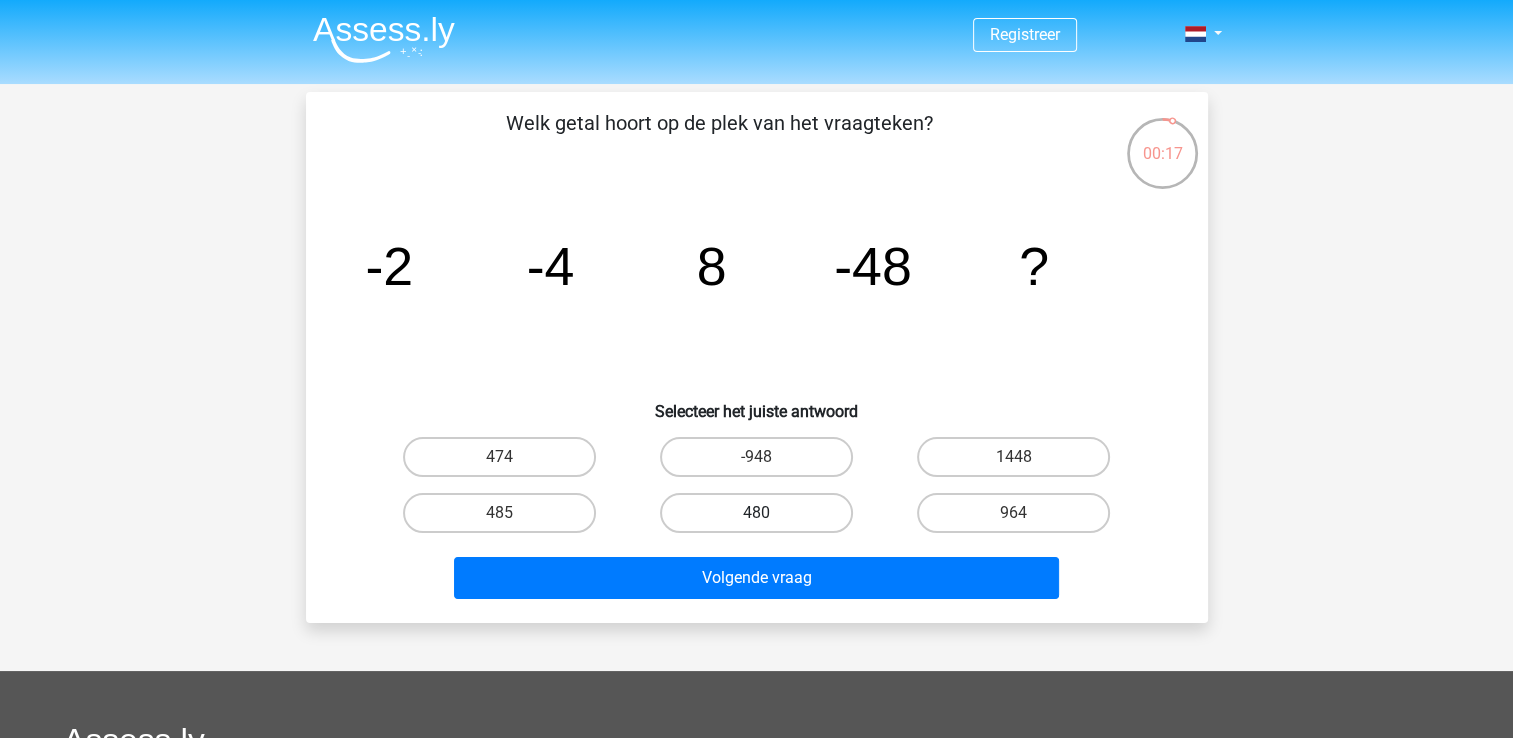 click on "480" at bounding box center [756, 513] 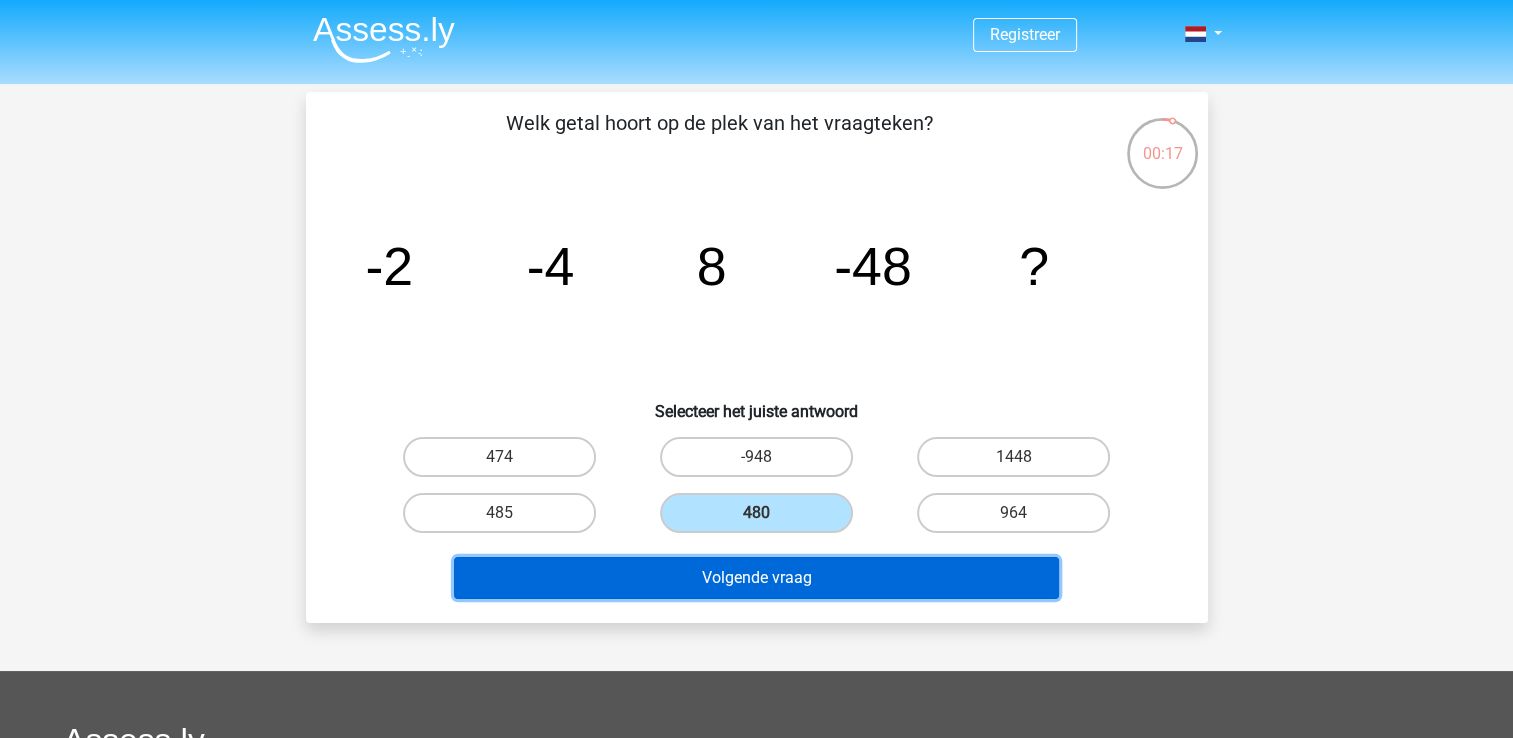 click on "Volgende vraag" at bounding box center [756, 578] 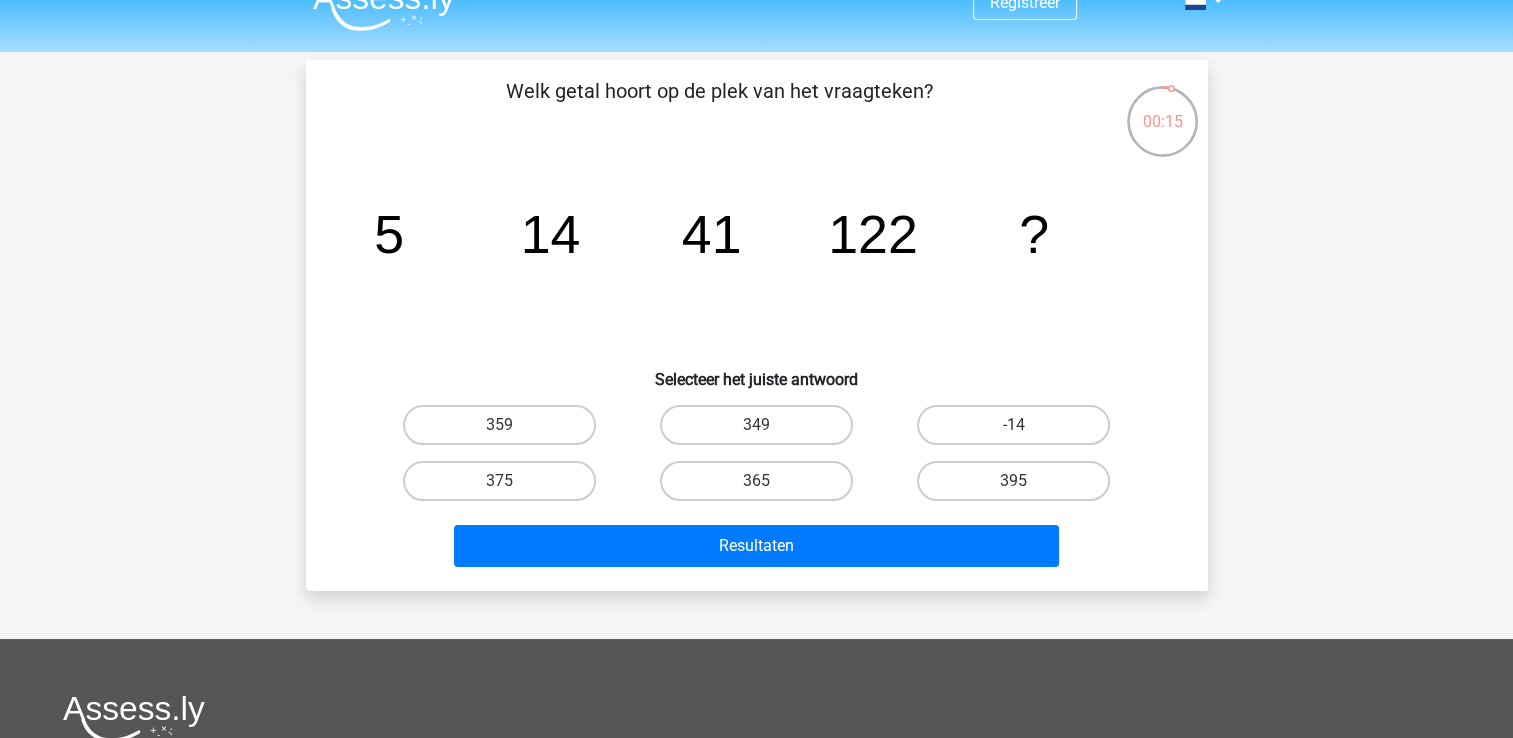 scroll, scrollTop: 0, scrollLeft: 0, axis: both 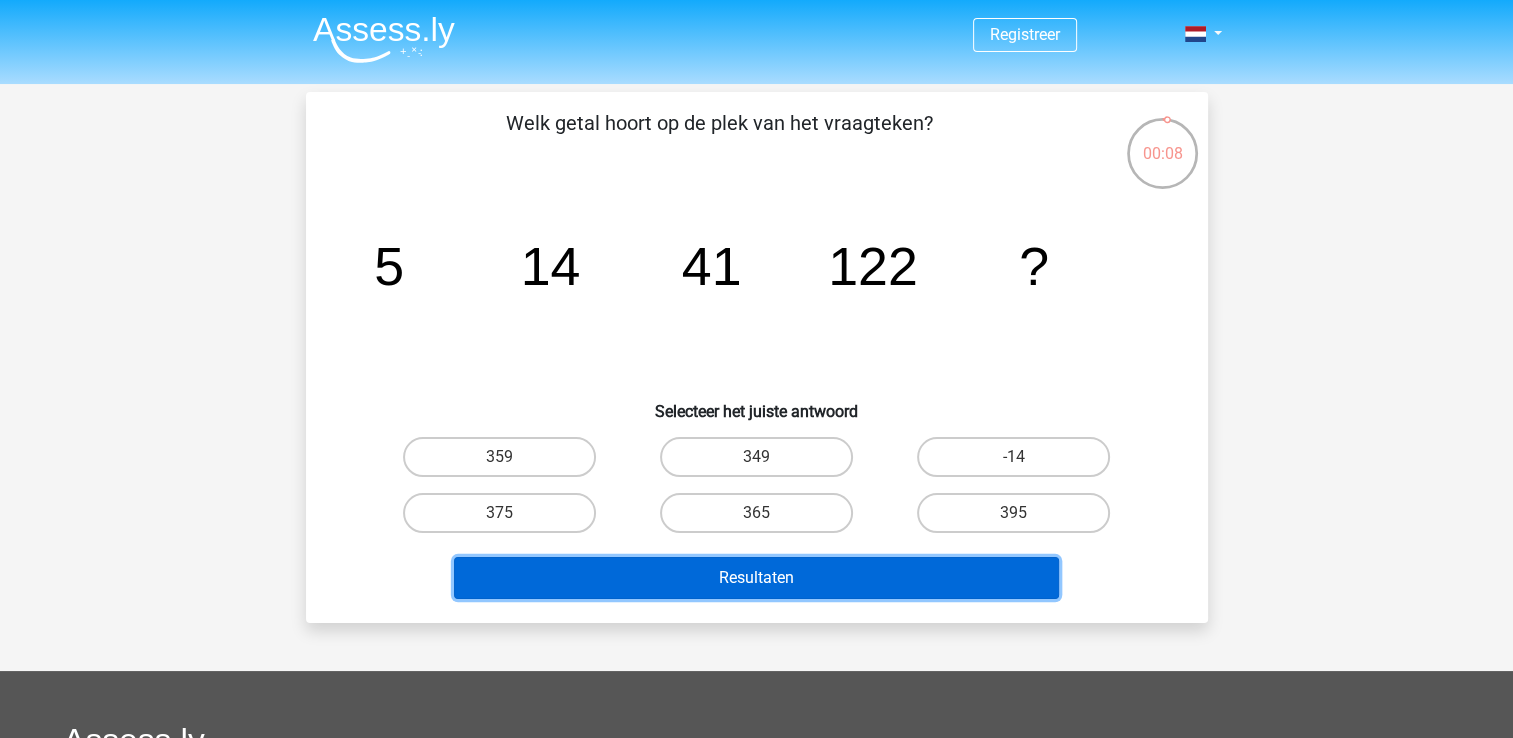 click on "Resultaten" at bounding box center [756, 578] 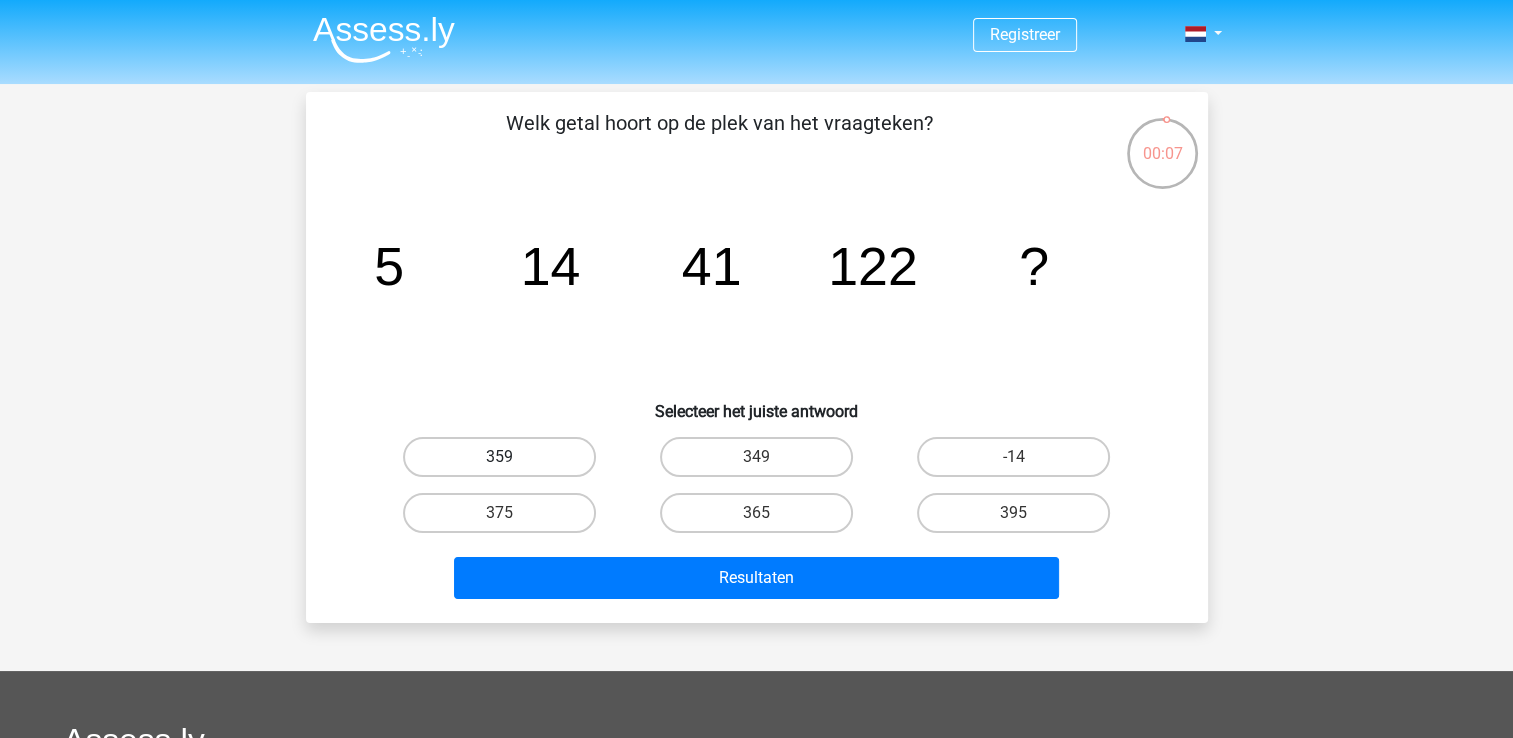 click on "359" at bounding box center [499, 457] 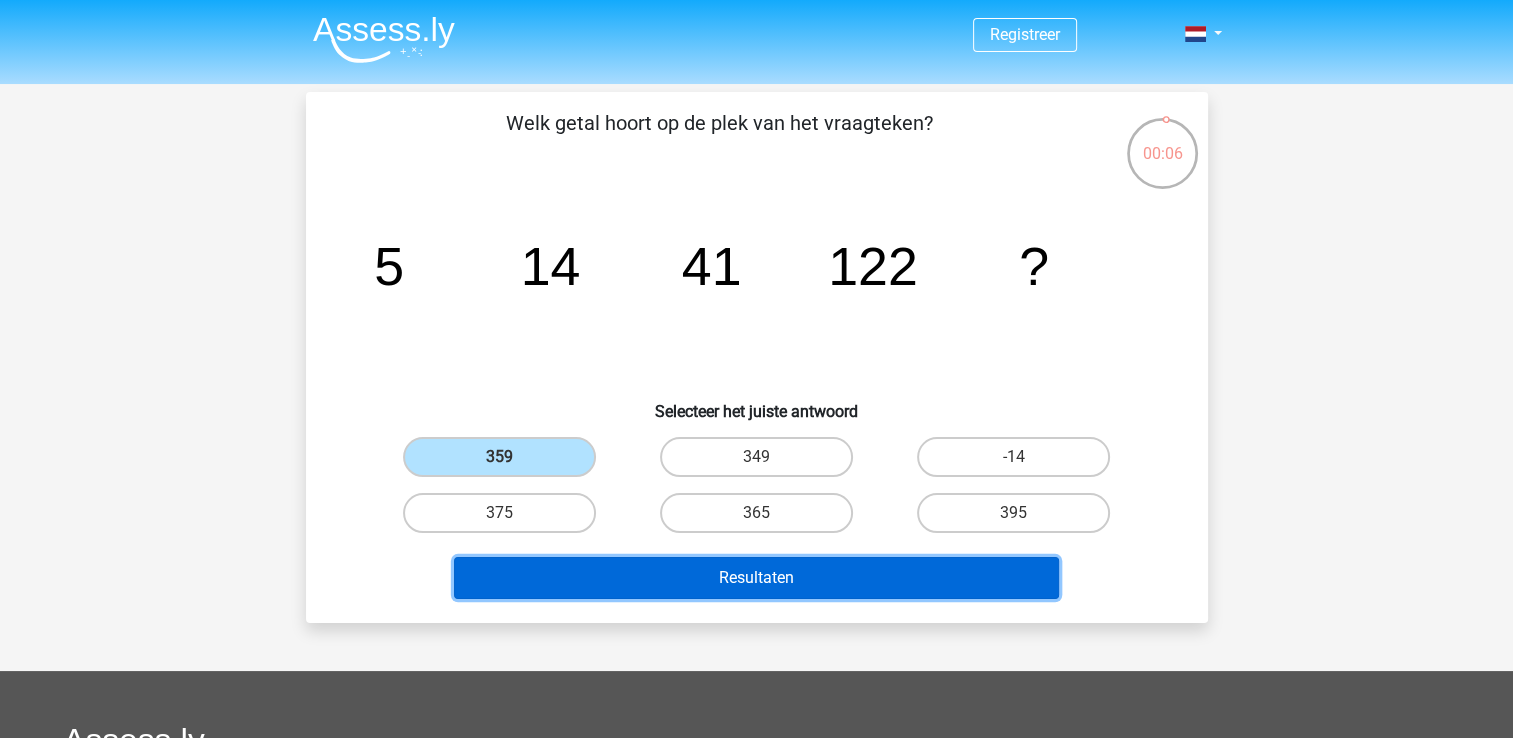 click on "Resultaten" at bounding box center [756, 578] 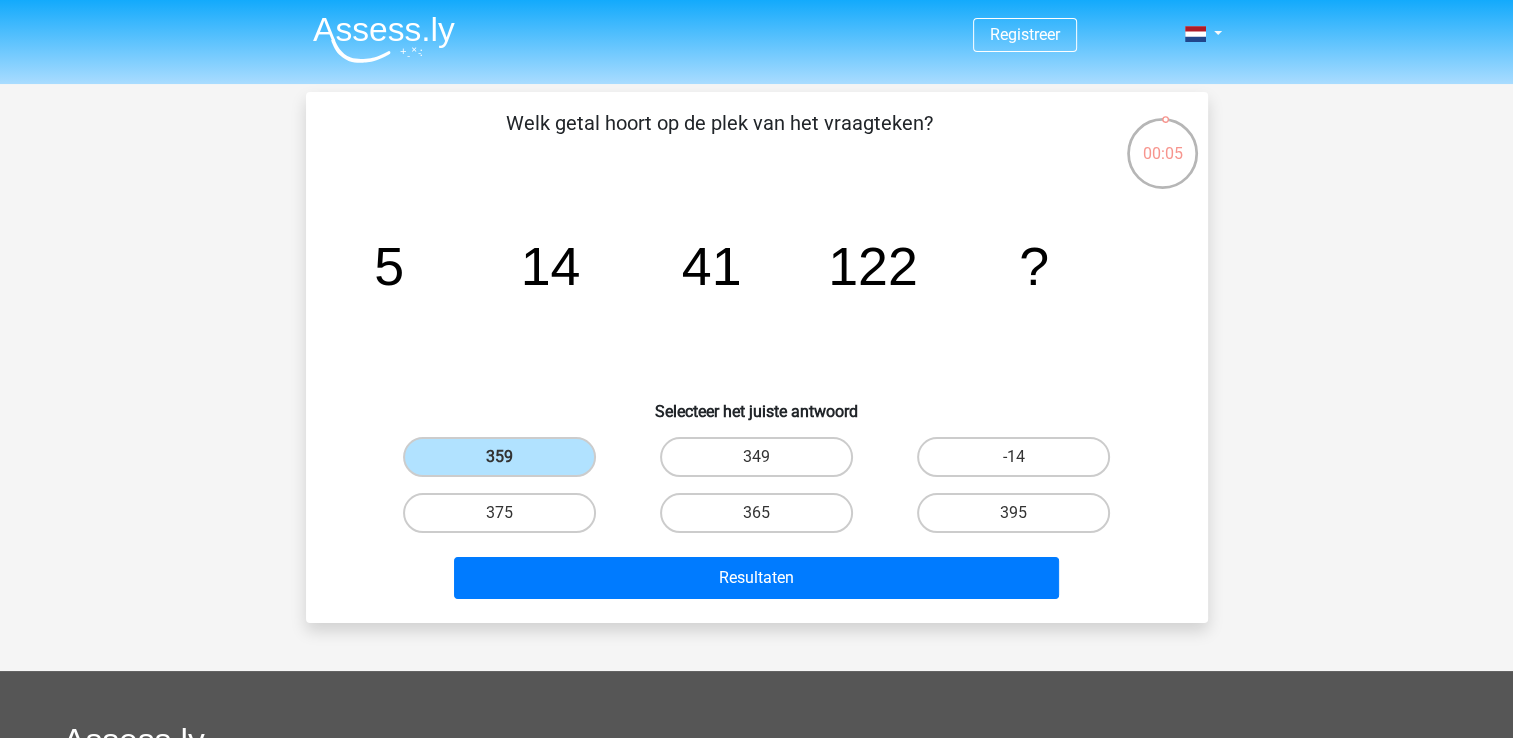 click on "Welk getal hoort op de plek van het vraagteken?
image/svg+xml
5
14
41
122
?
Selecteer het juiste antwoord" at bounding box center [757, 357] 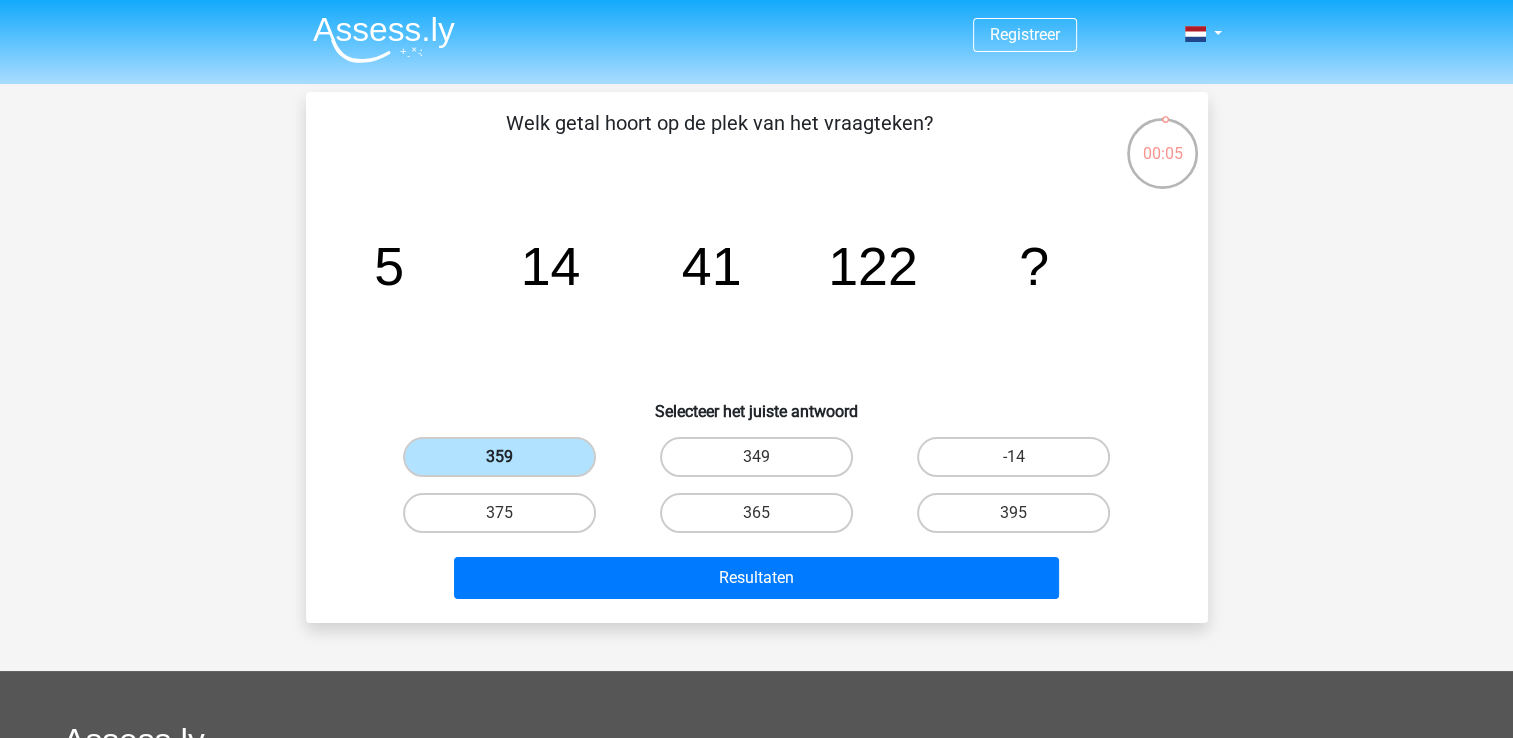 click on "359" at bounding box center (499, 457) 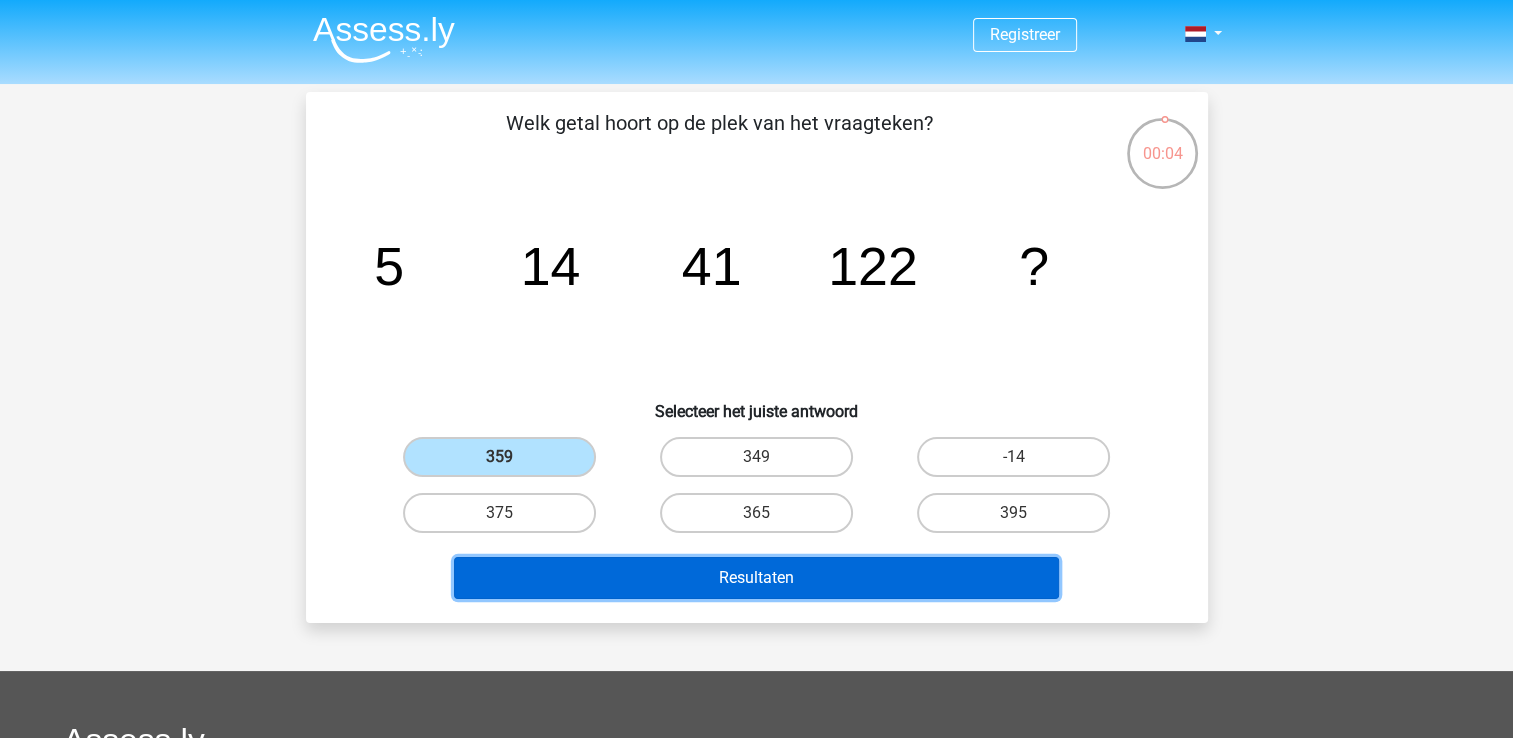 click on "Resultaten" at bounding box center (756, 578) 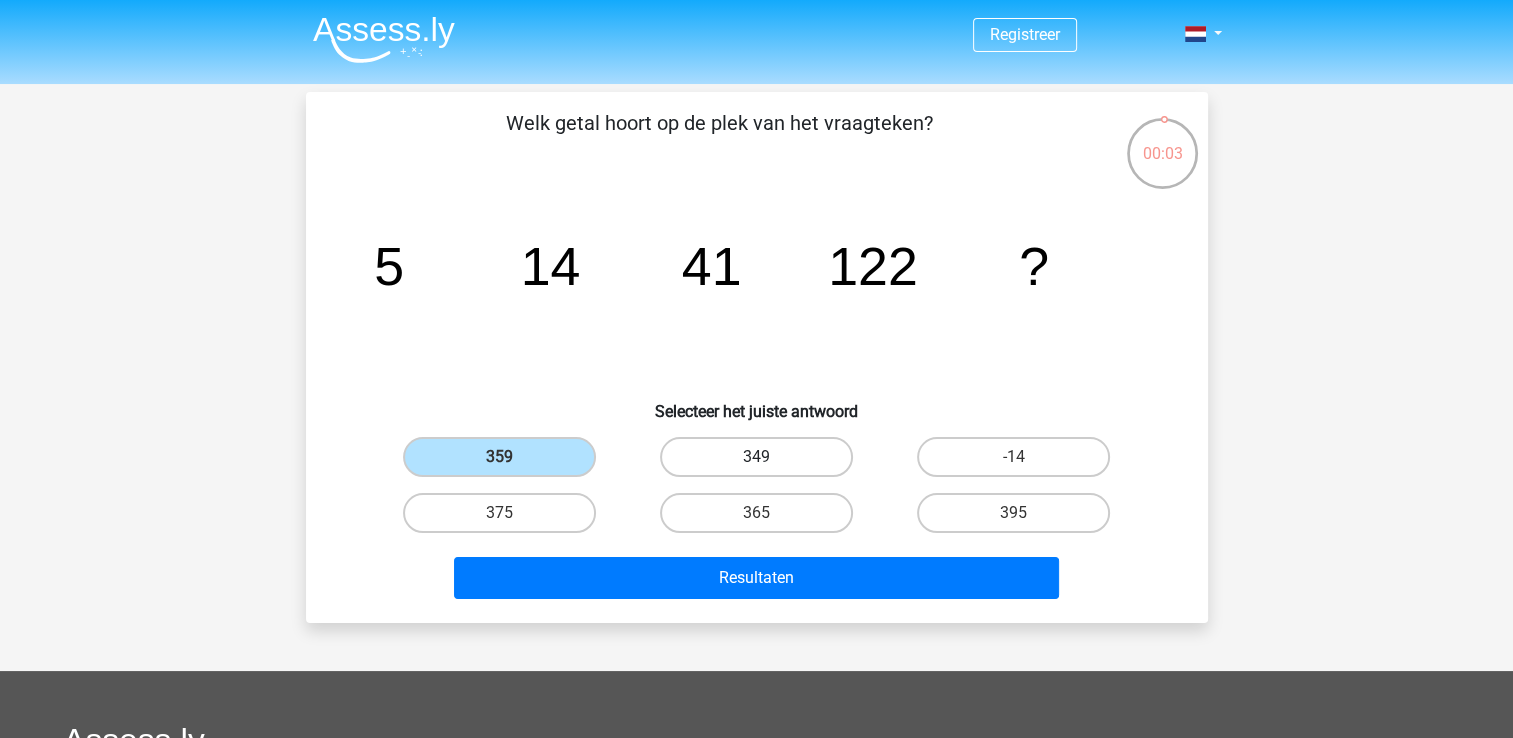 click on "349" at bounding box center [756, 457] 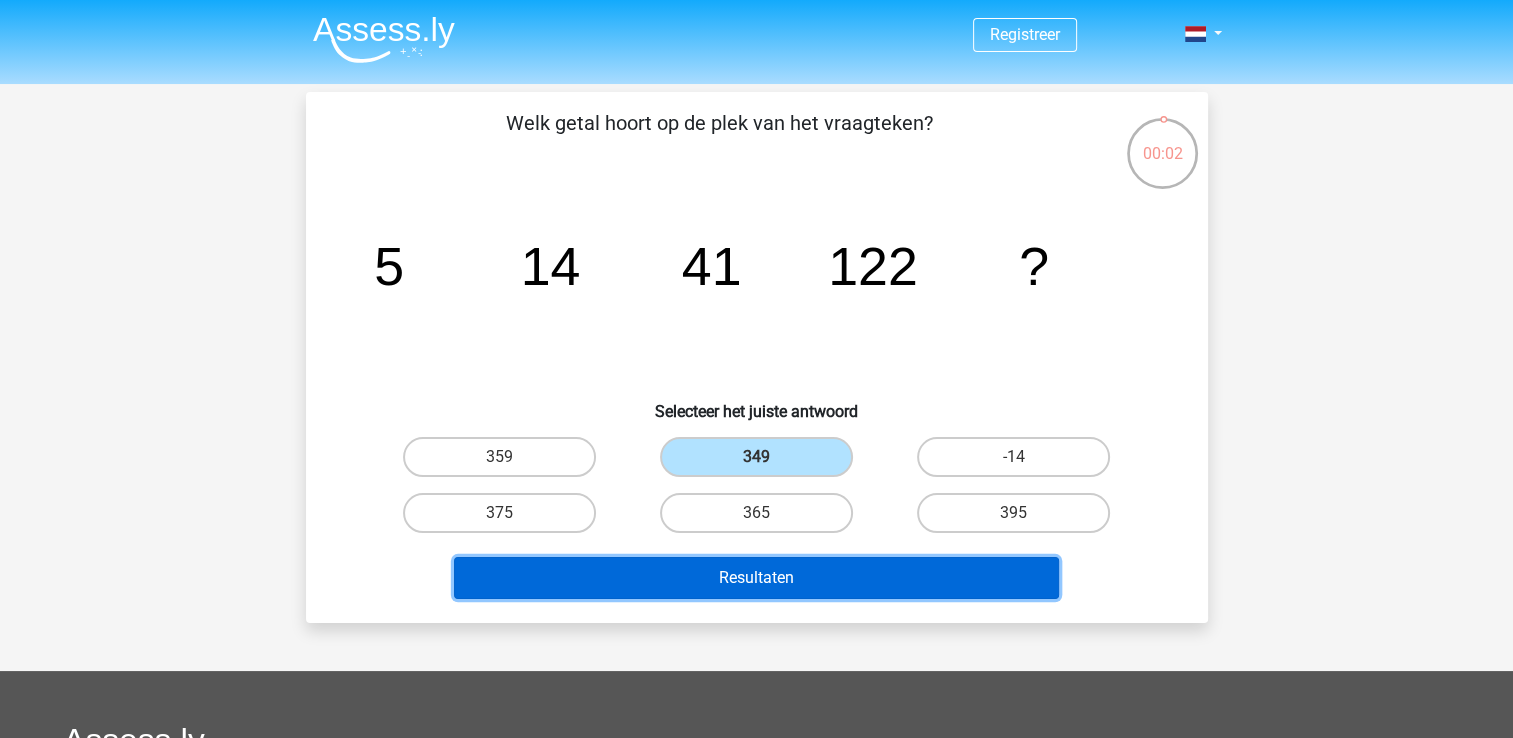 click on "Resultaten" at bounding box center [756, 578] 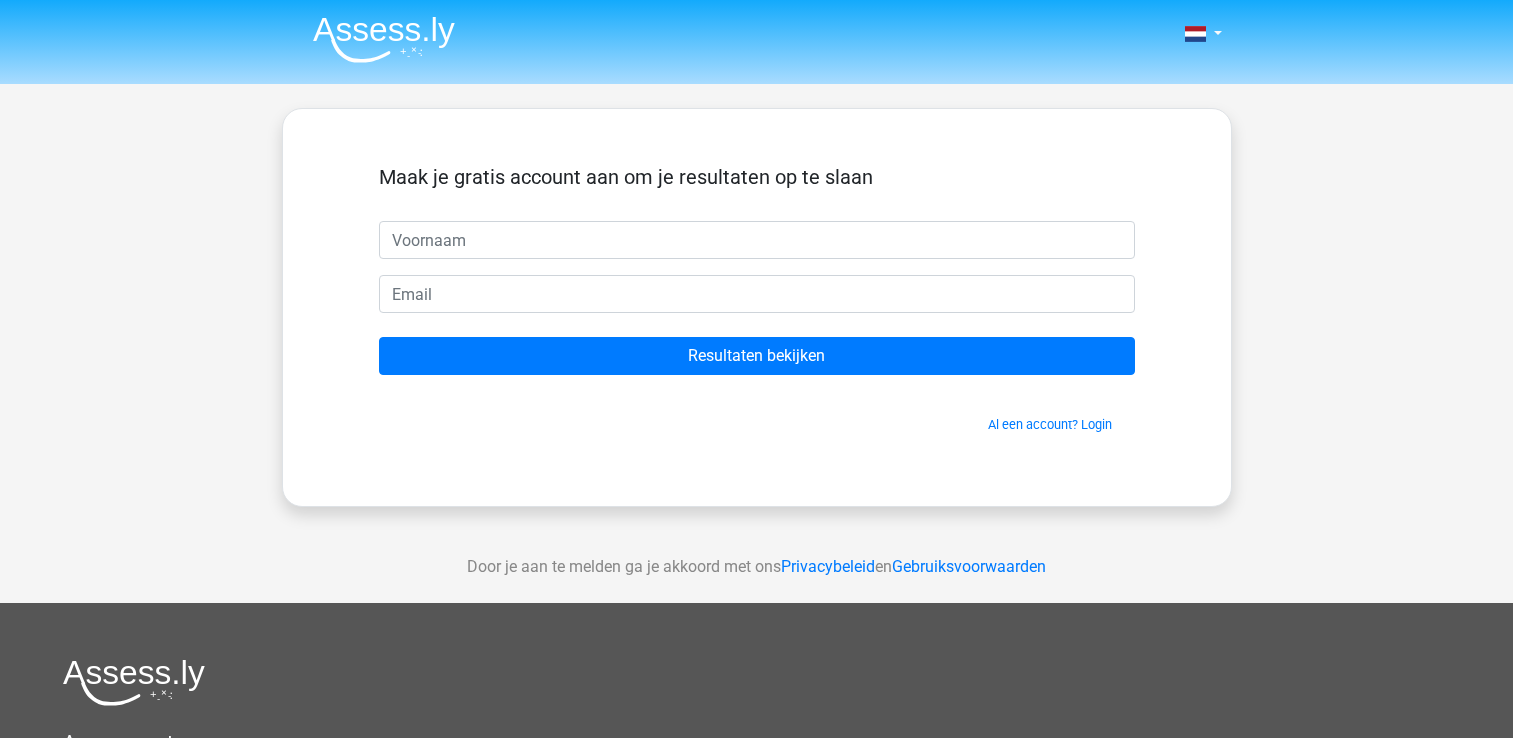 scroll, scrollTop: 0, scrollLeft: 0, axis: both 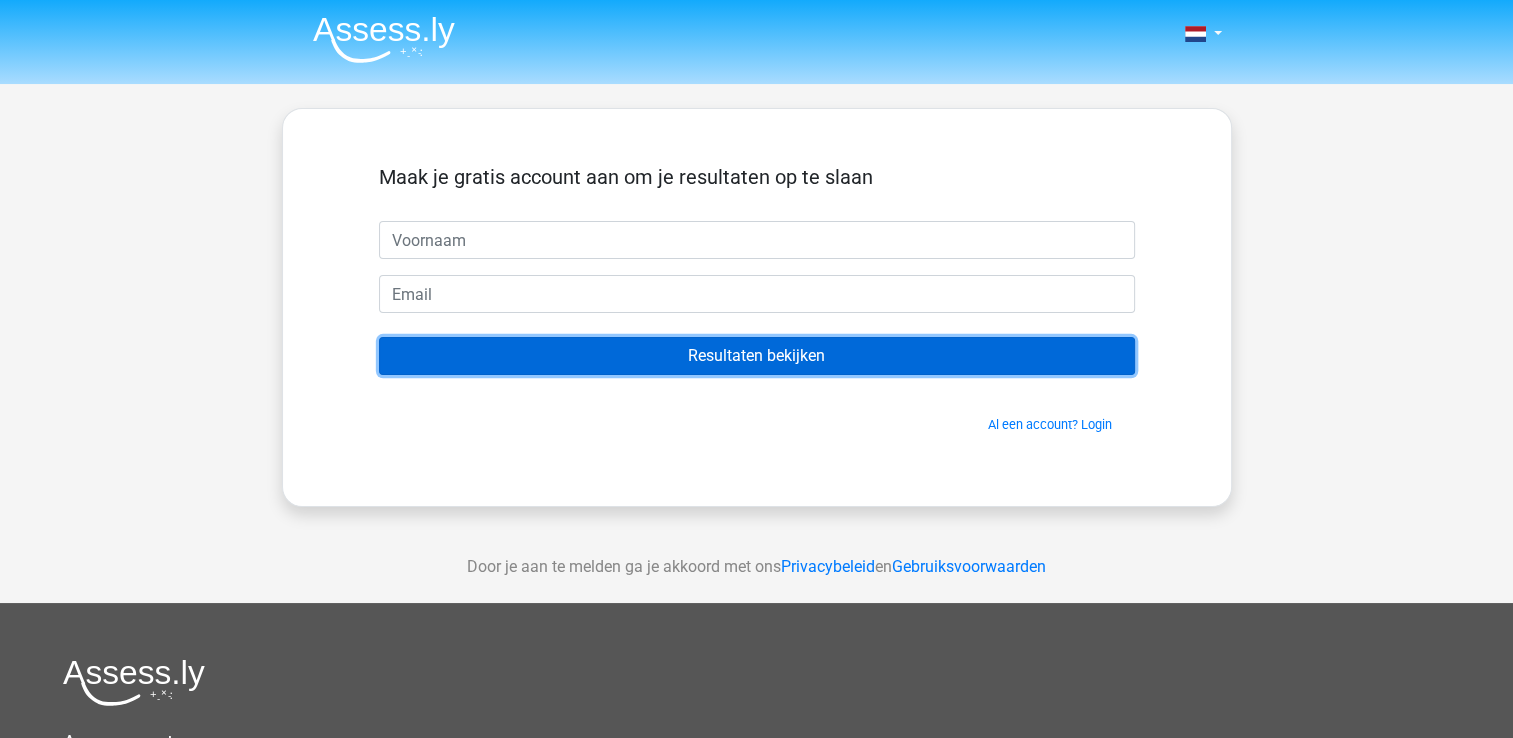 click on "Resultaten bekijken" at bounding box center [757, 356] 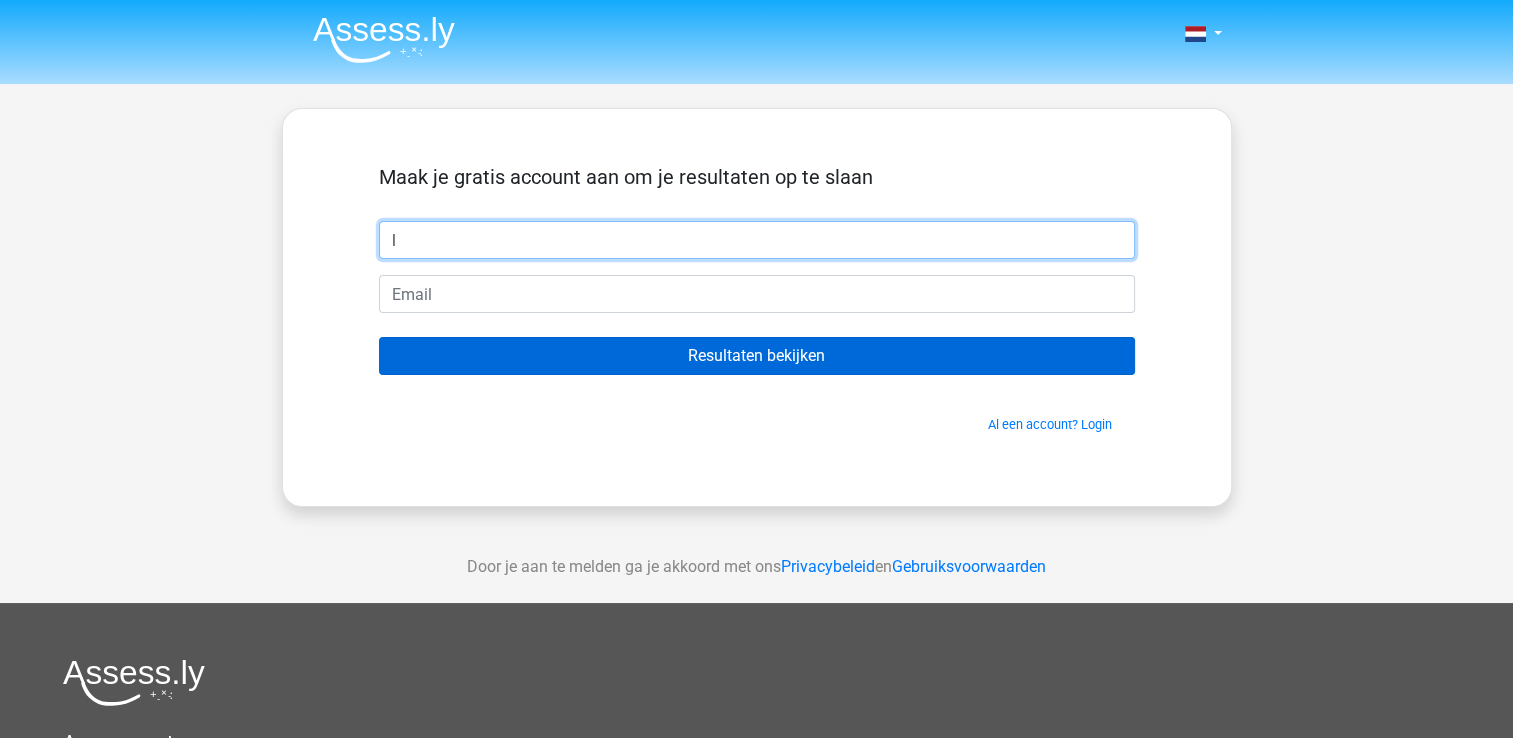 type on "l" 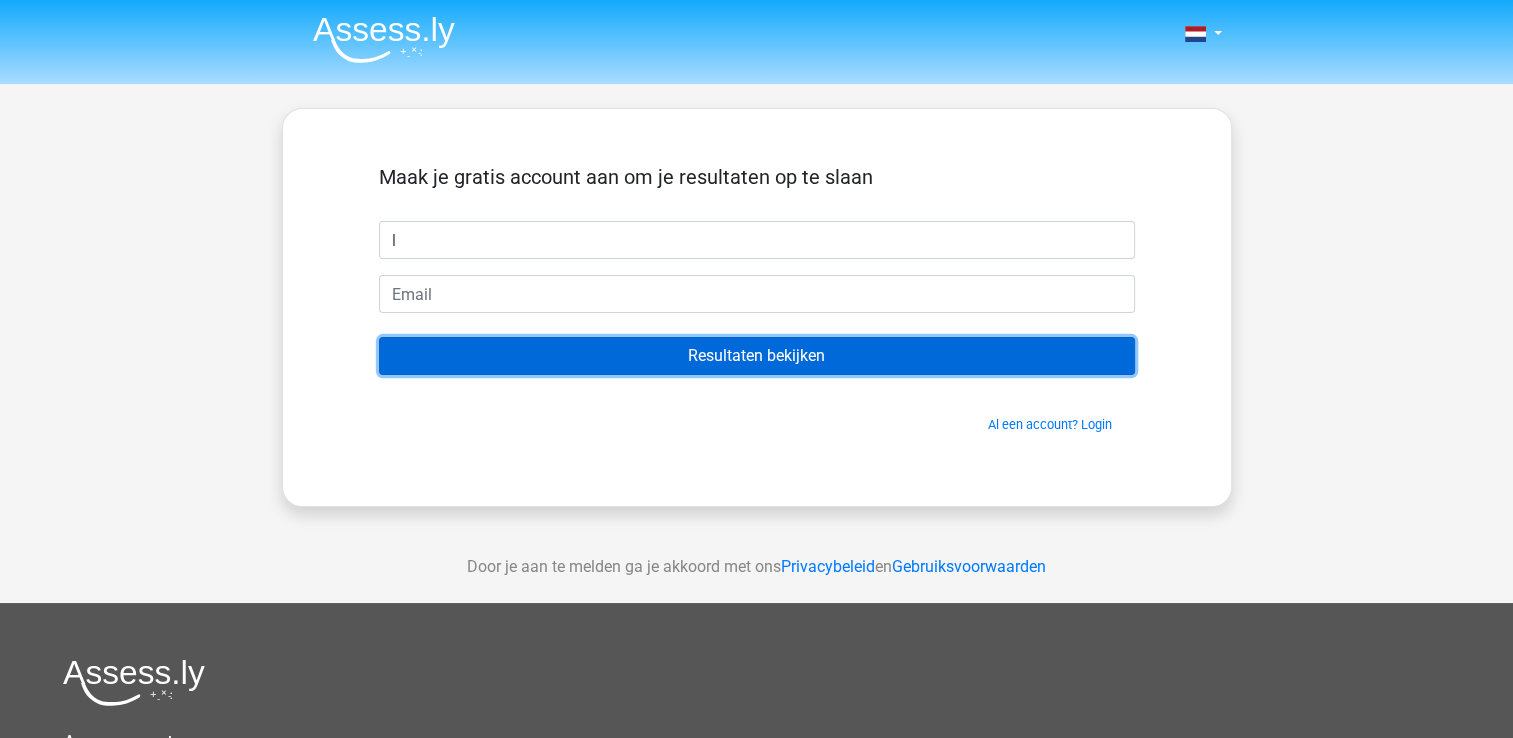 click on "Resultaten bekijken" at bounding box center (757, 356) 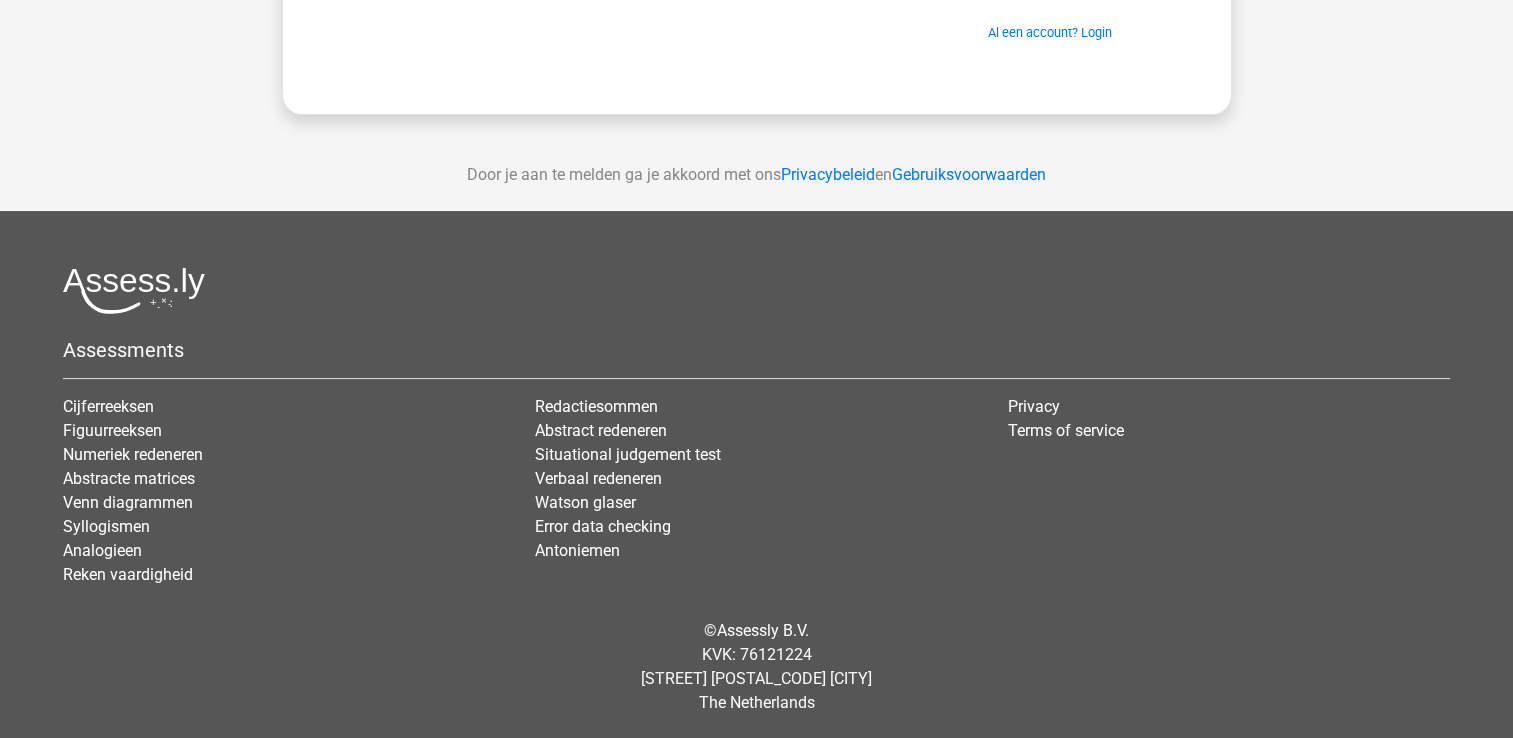 scroll, scrollTop: 0, scrollLeft: 0, axis: both 